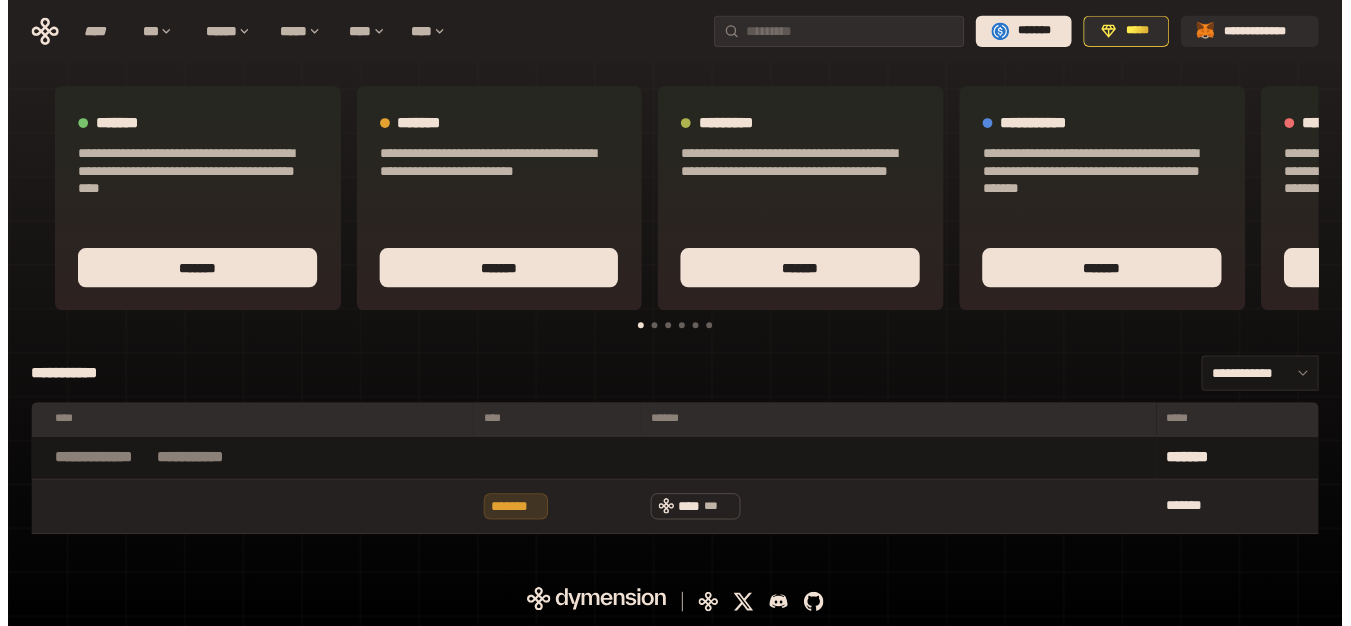 scroll, scrollTop: 0, scrollLeft: 0, axis: both 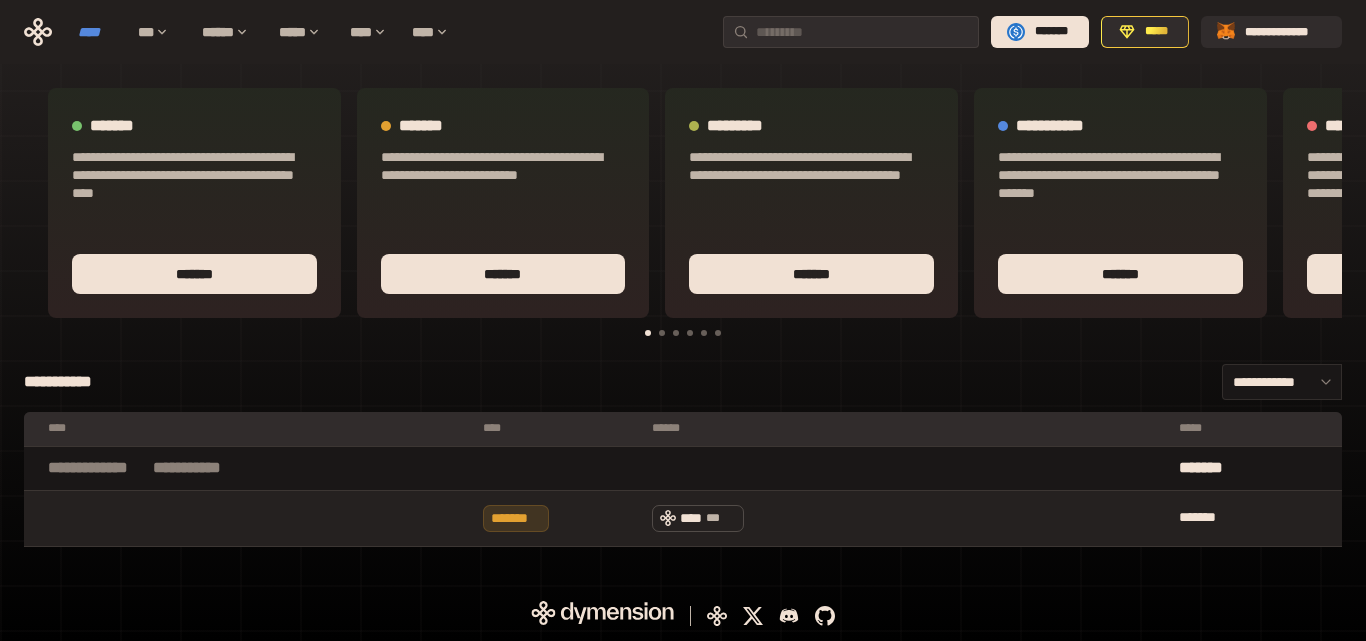 click on "****" at bounding box center [98, 32] 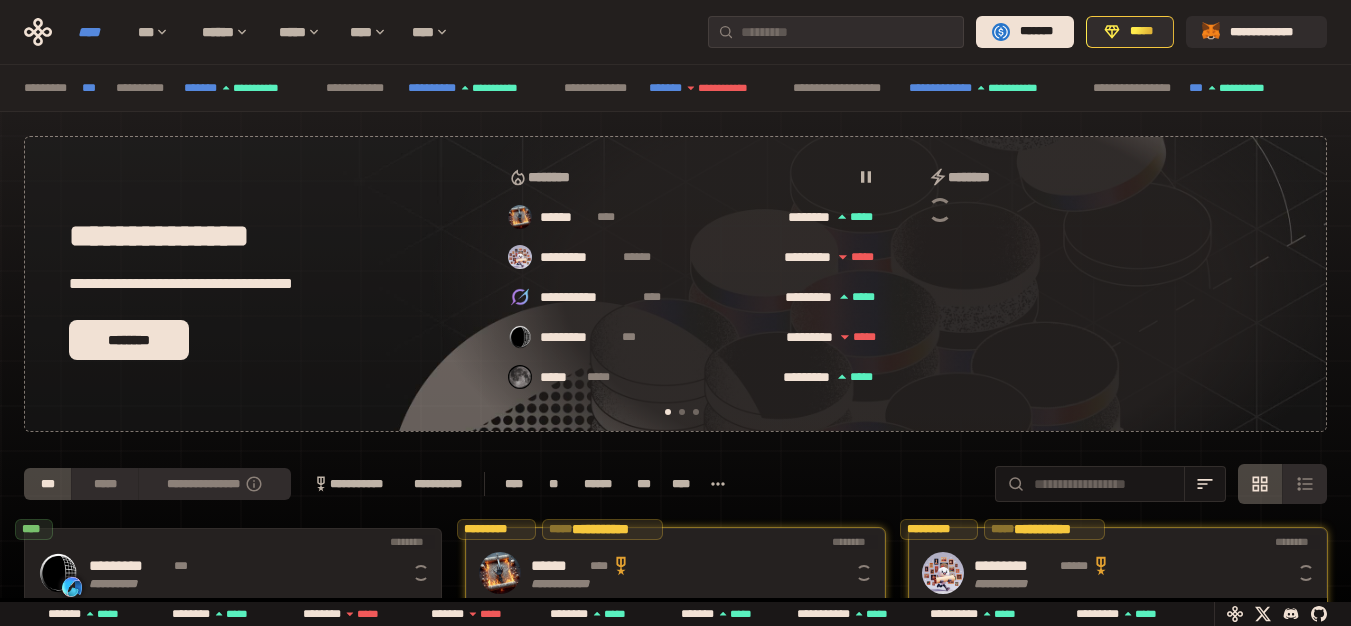 scroll, scrollTop: 0, scrollLeft: 16, axis: horizontal 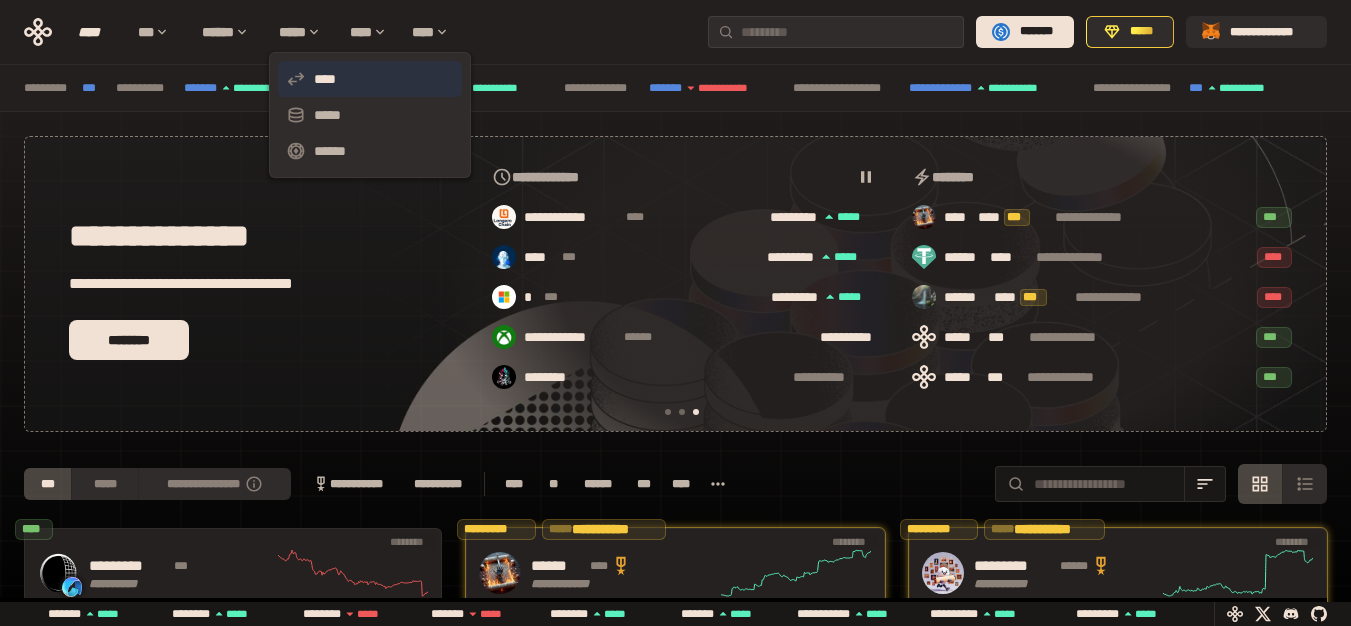 click on "****" at bounding box center [370, 79] 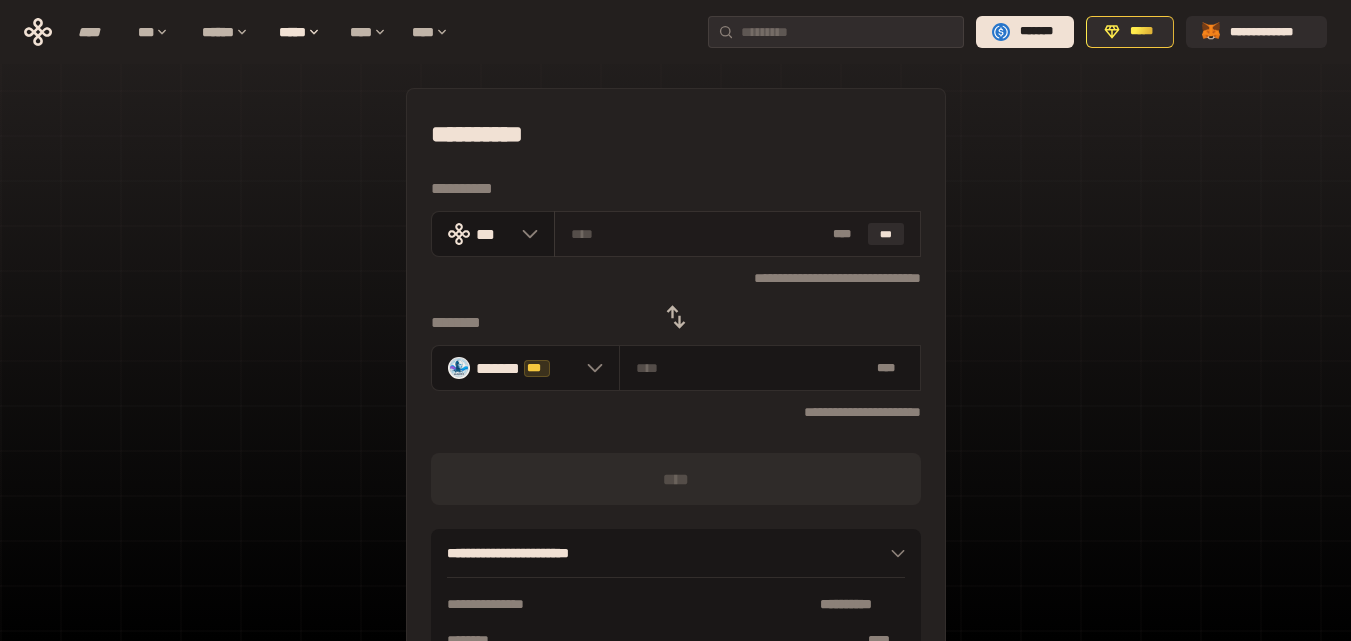 click at bounding box center (698, 234) 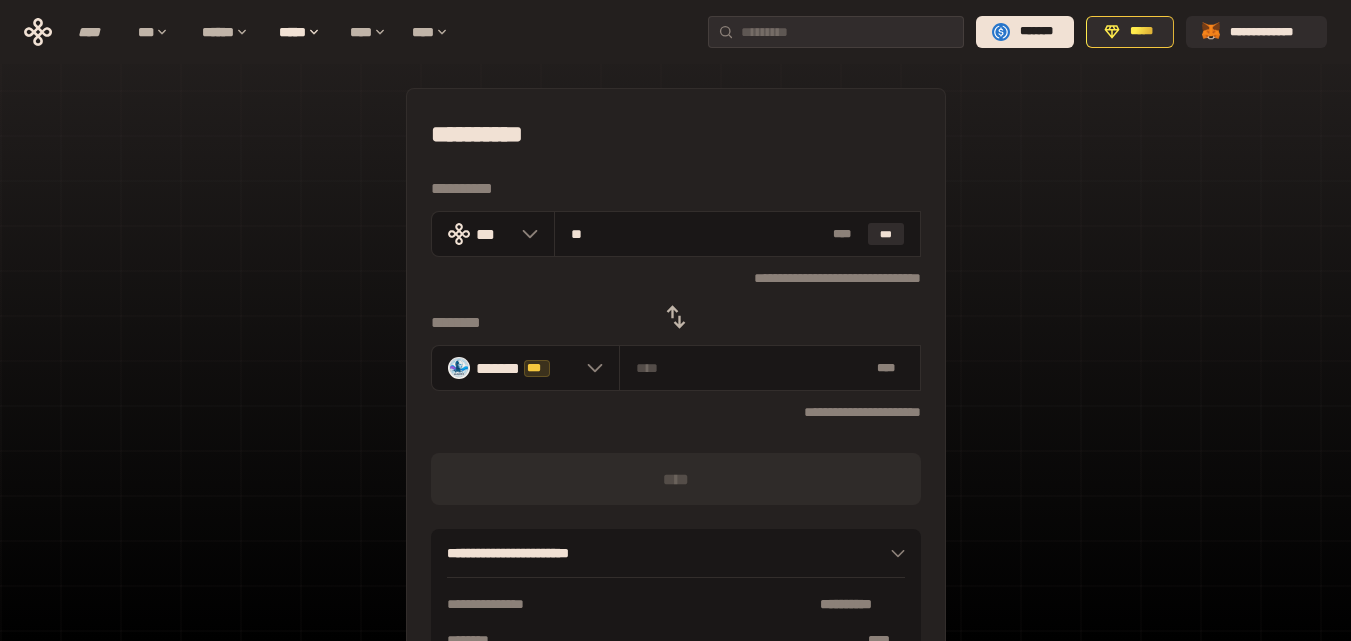 type on "***" 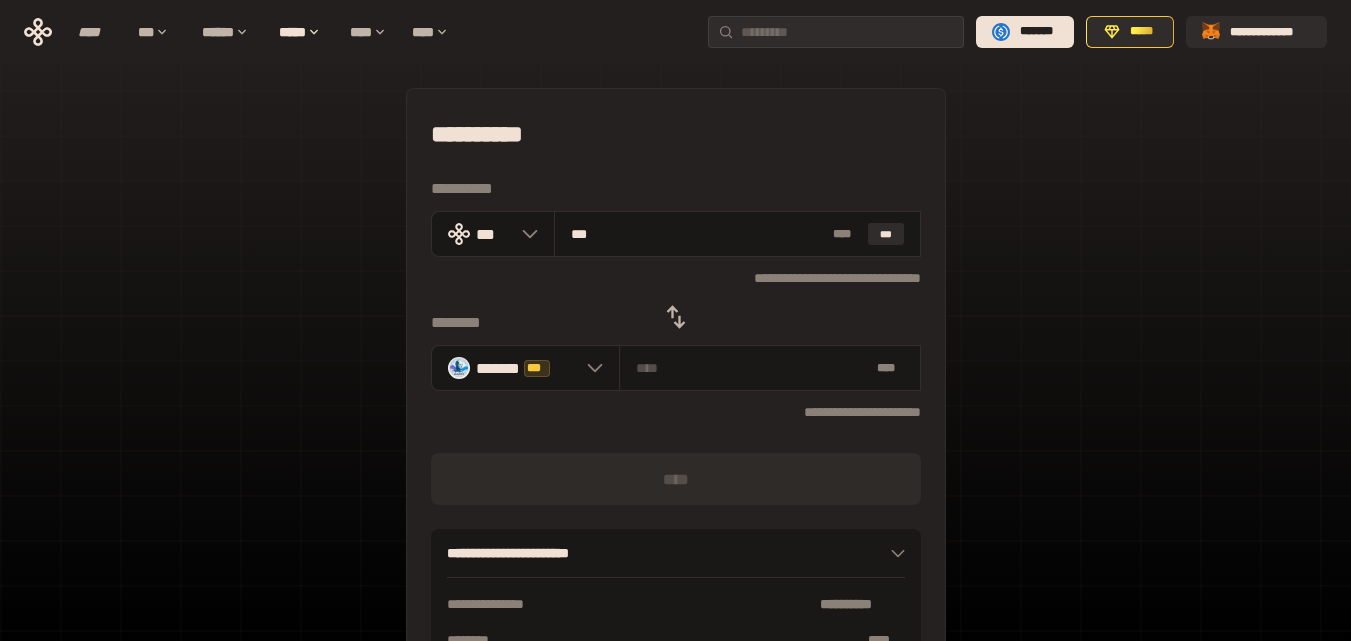 type on "**********" 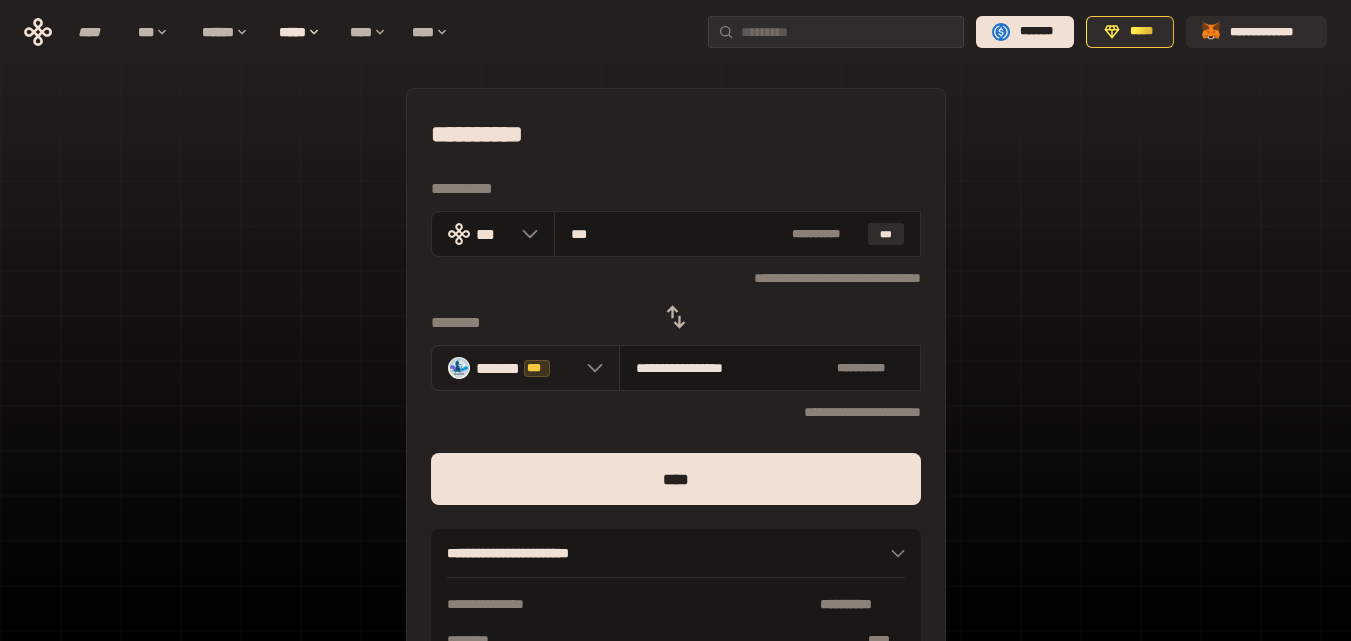 type on "***" 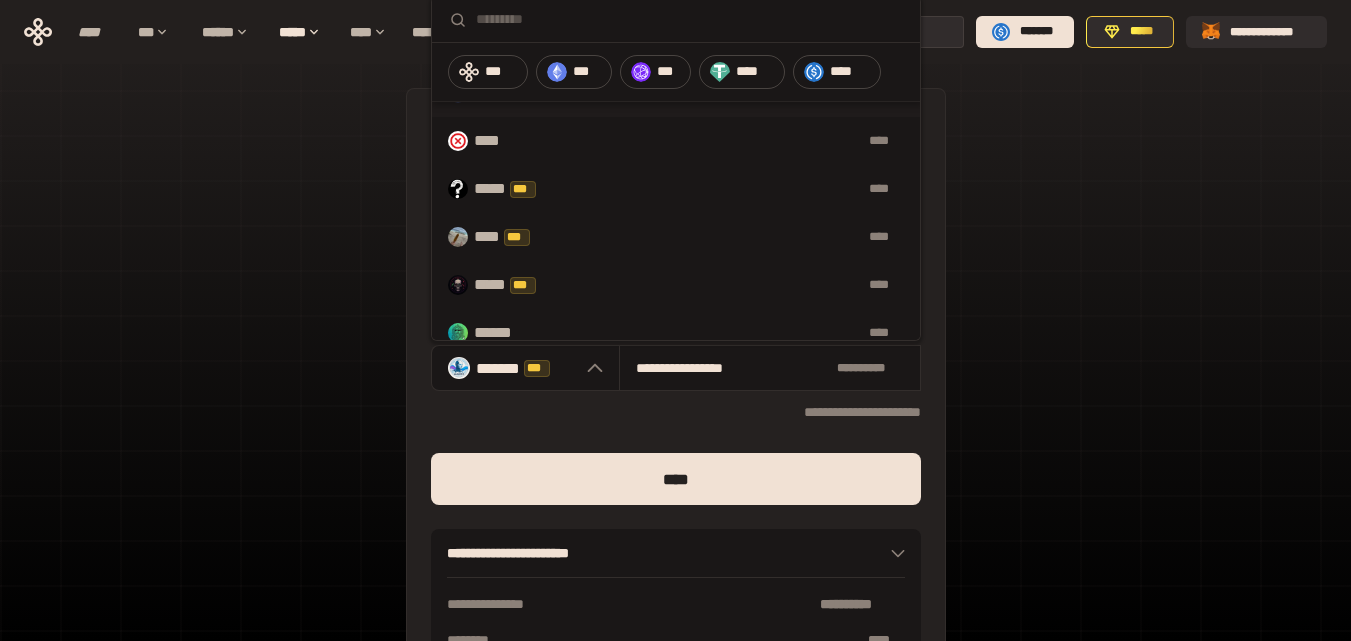 scroll, scrollTop: 200, scrollLeft: 0, axis: vertical 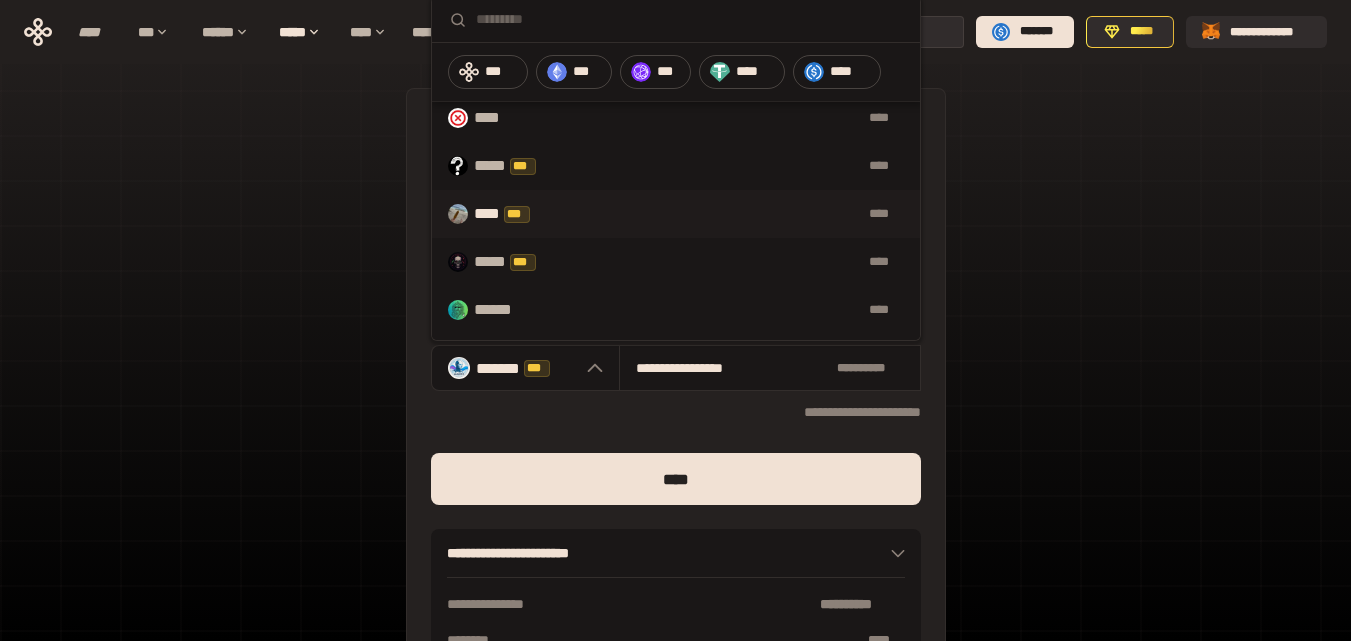 click on "****   *** ****" at bounding box center (676, 214) 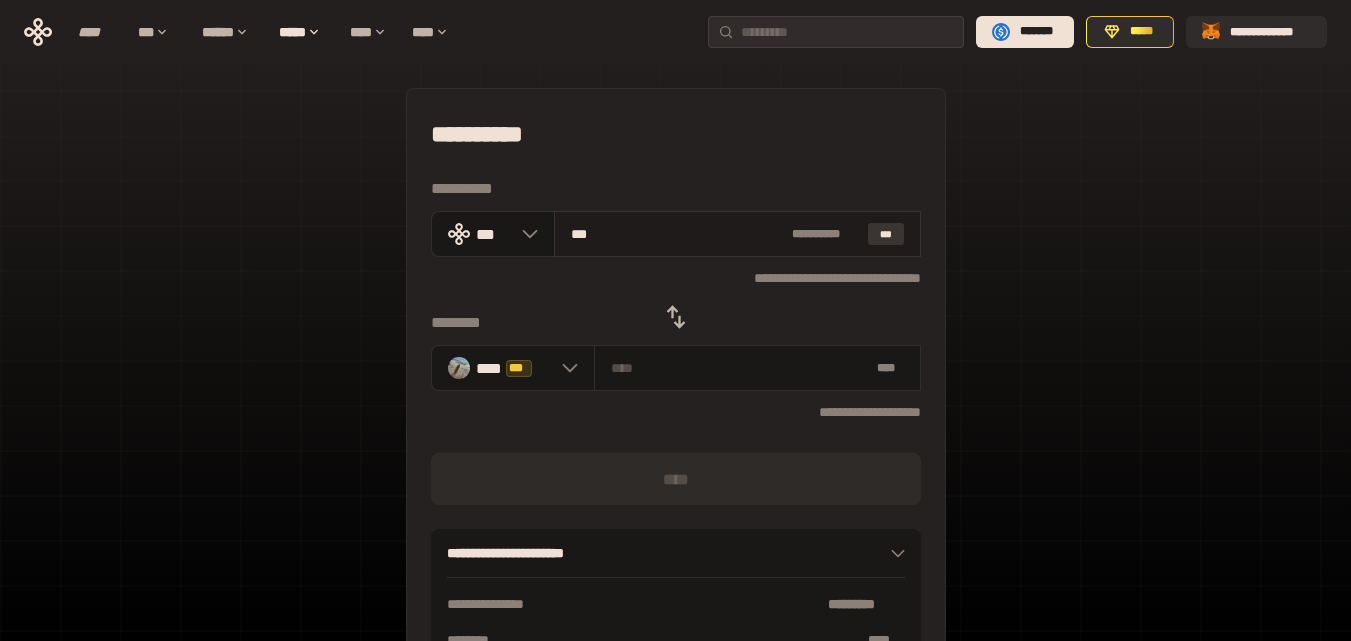 click on "***" at bounding box center [886, 234] 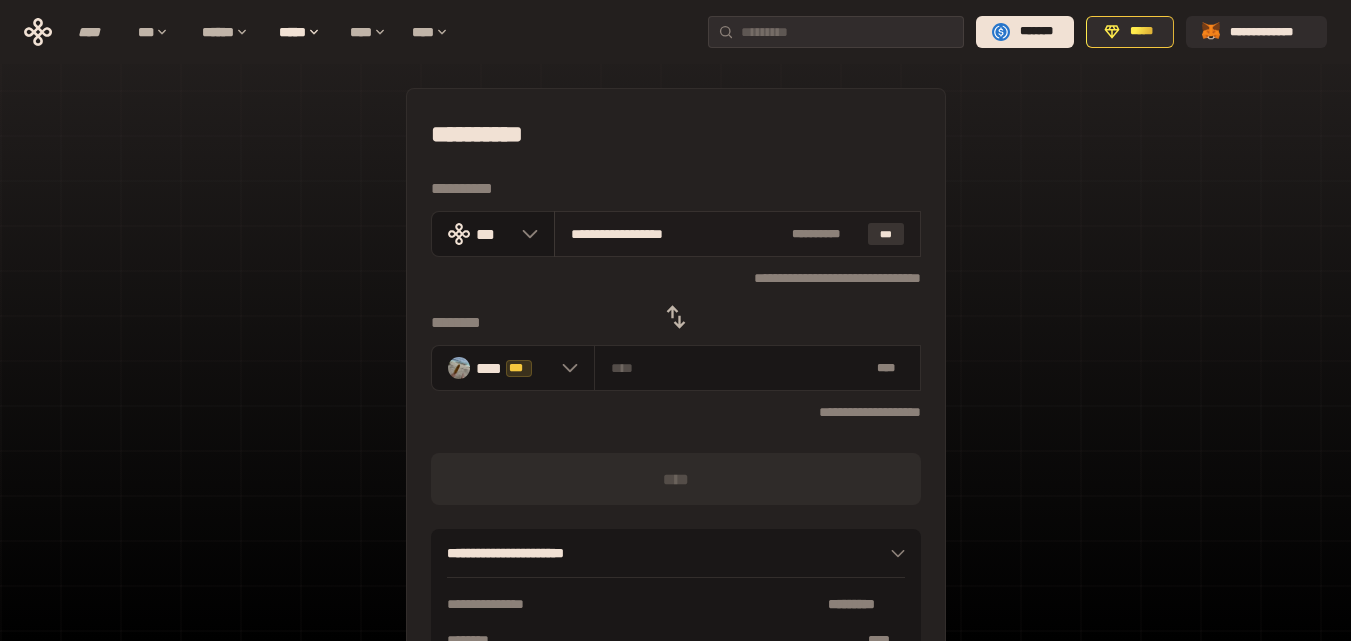 type on "**********" 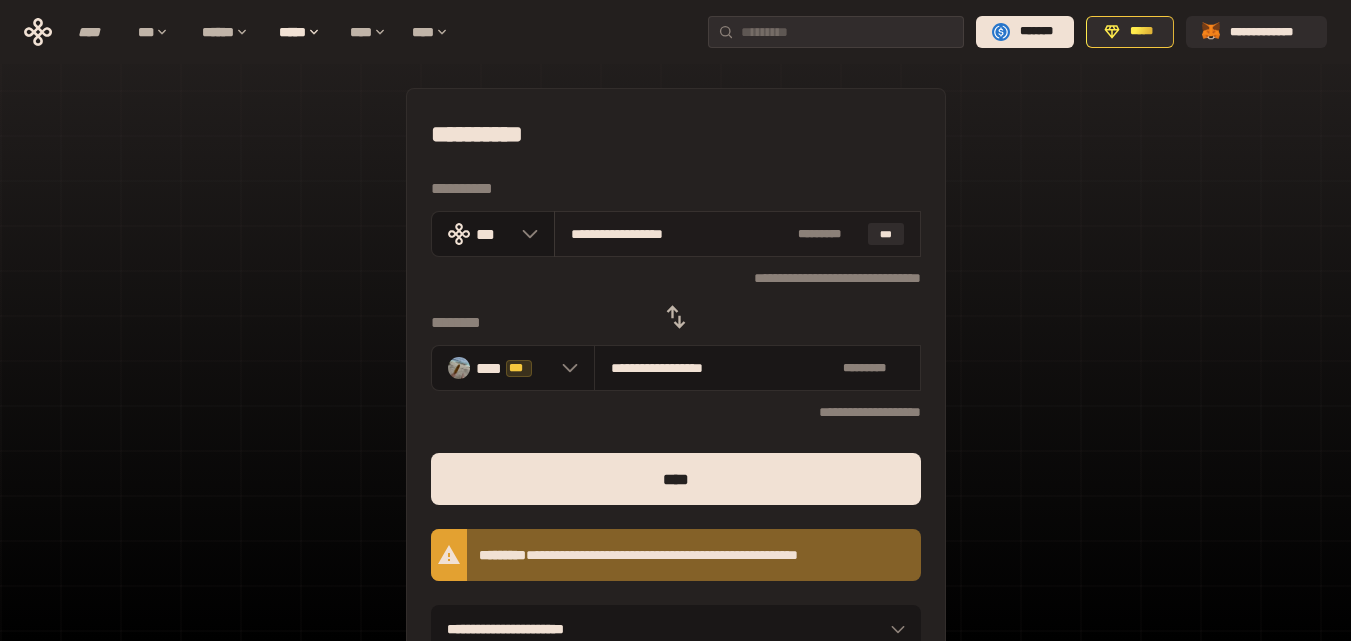 drag, startPoint x: 569, startPoint y: 233, endPoint x: 787, endPoint y: 239, distance: 218.08255 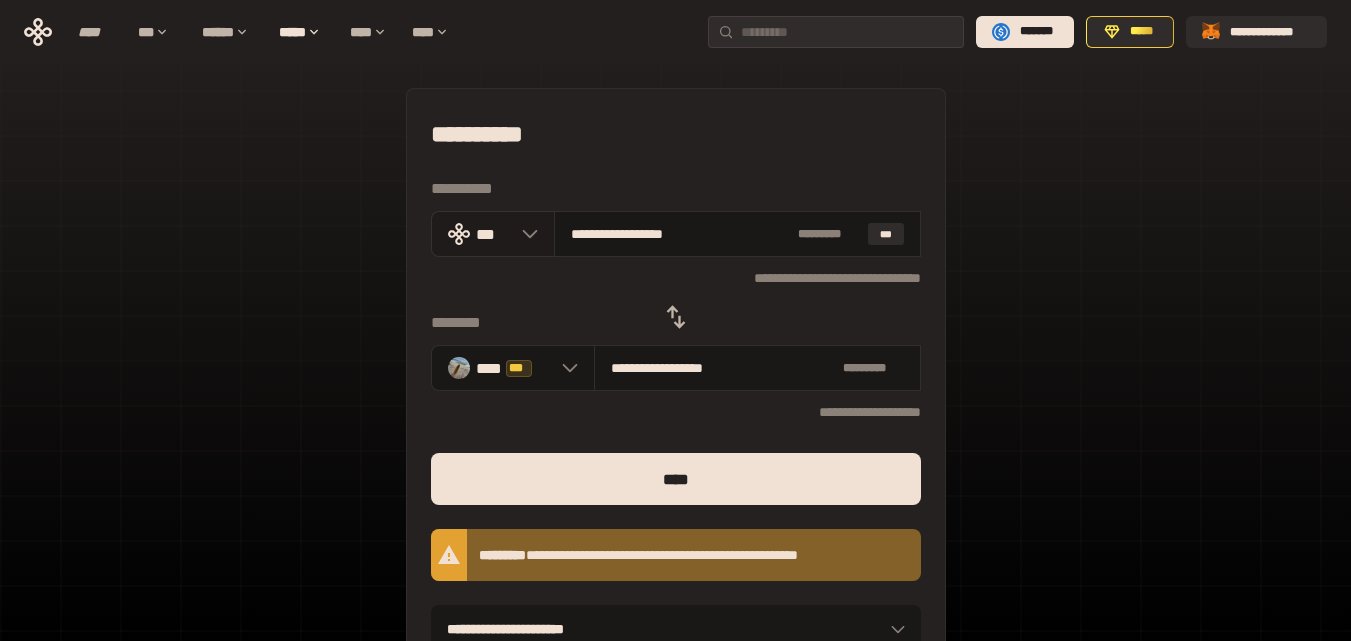 click 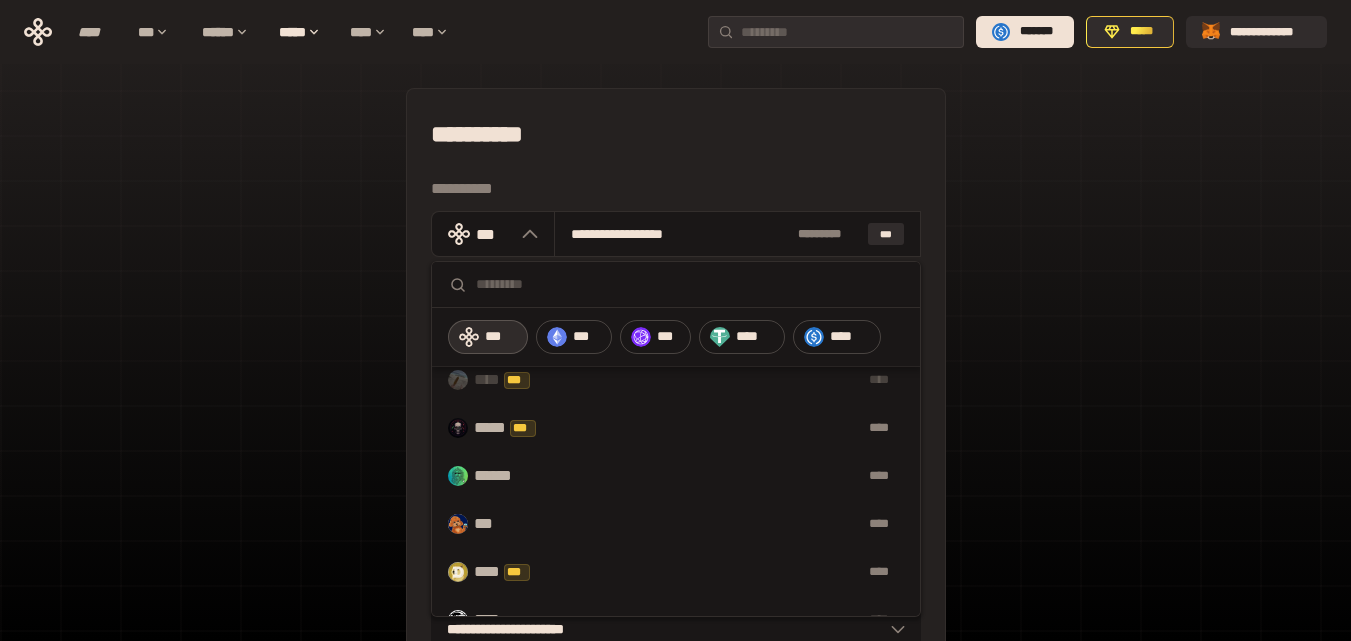 scroll, scrollTop: 300, scrollLeft: 0, axis: vertical 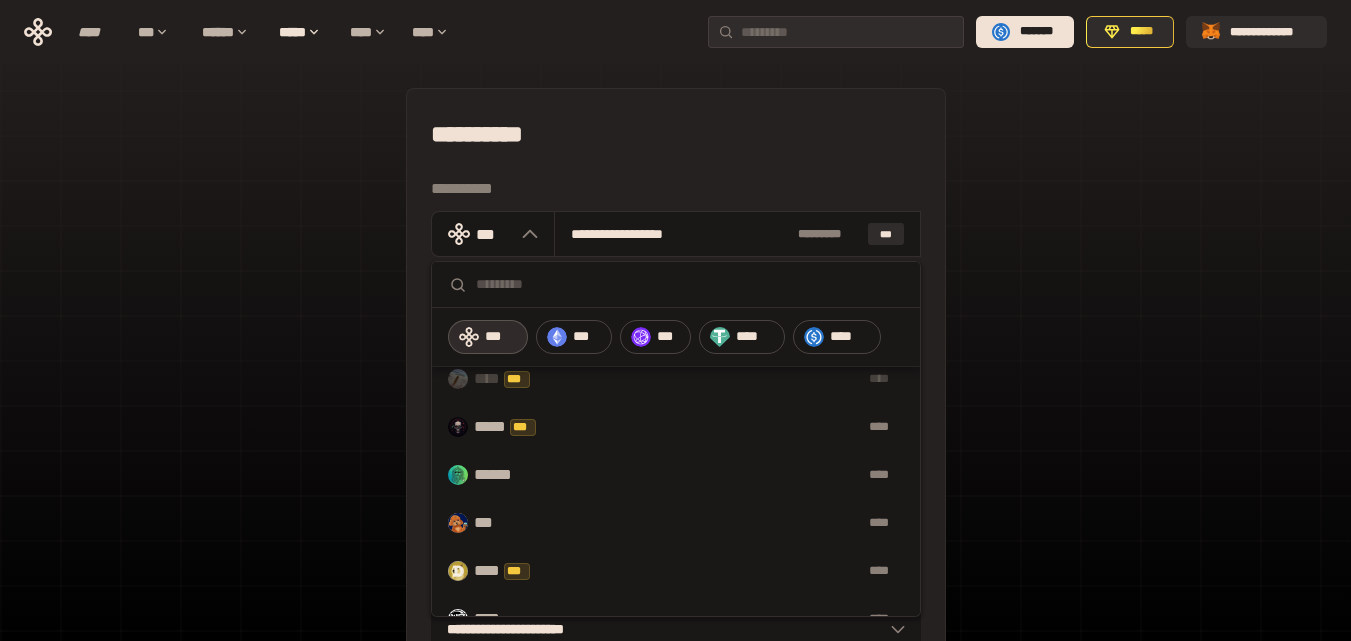 click on "****" at bounding box center [712, 523] 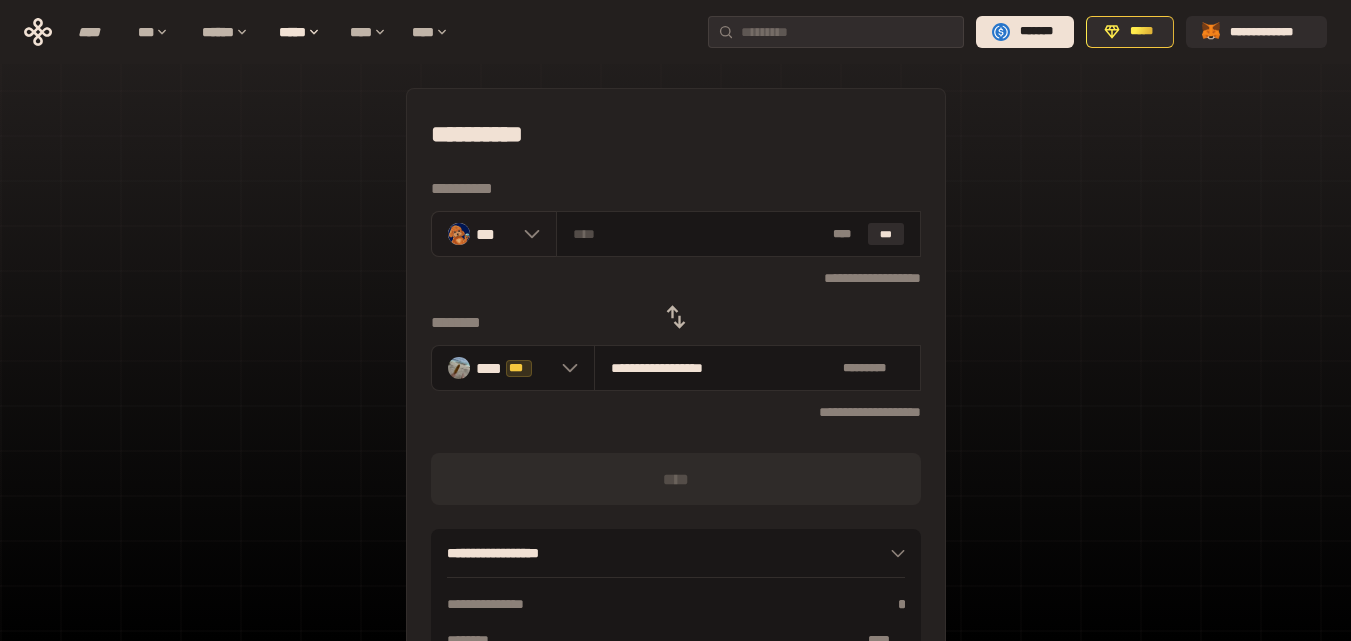 click 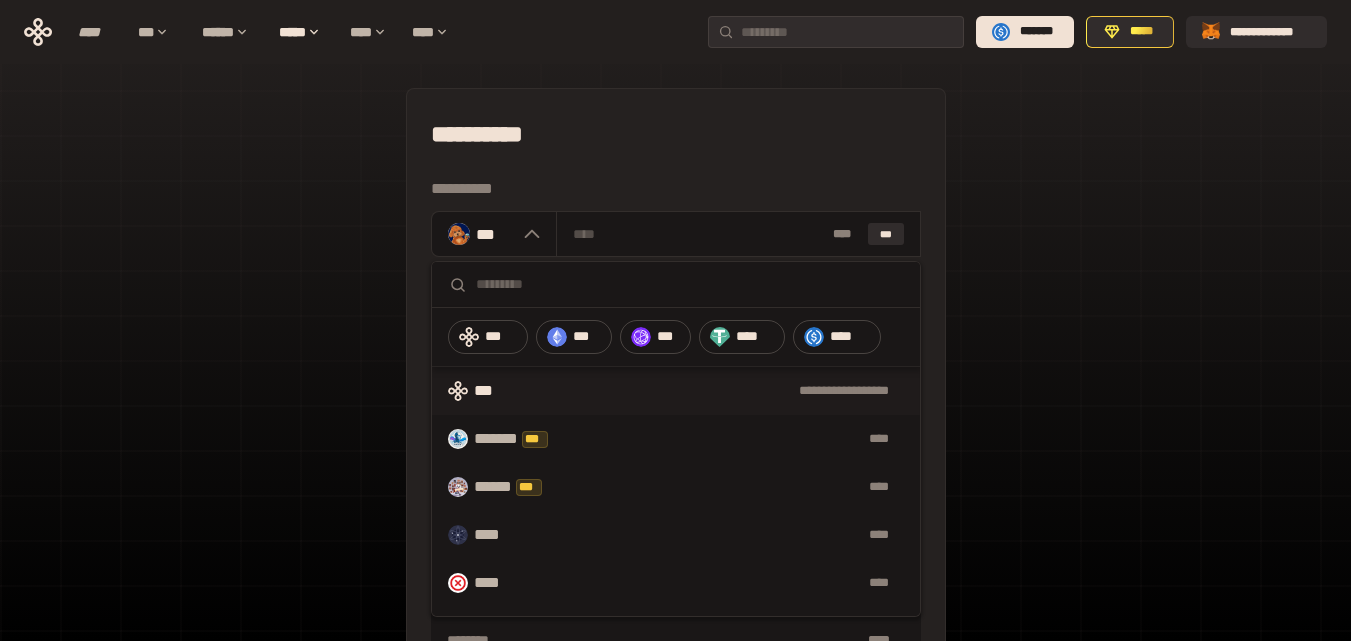click on "**********" at bounding box center (676, 391) 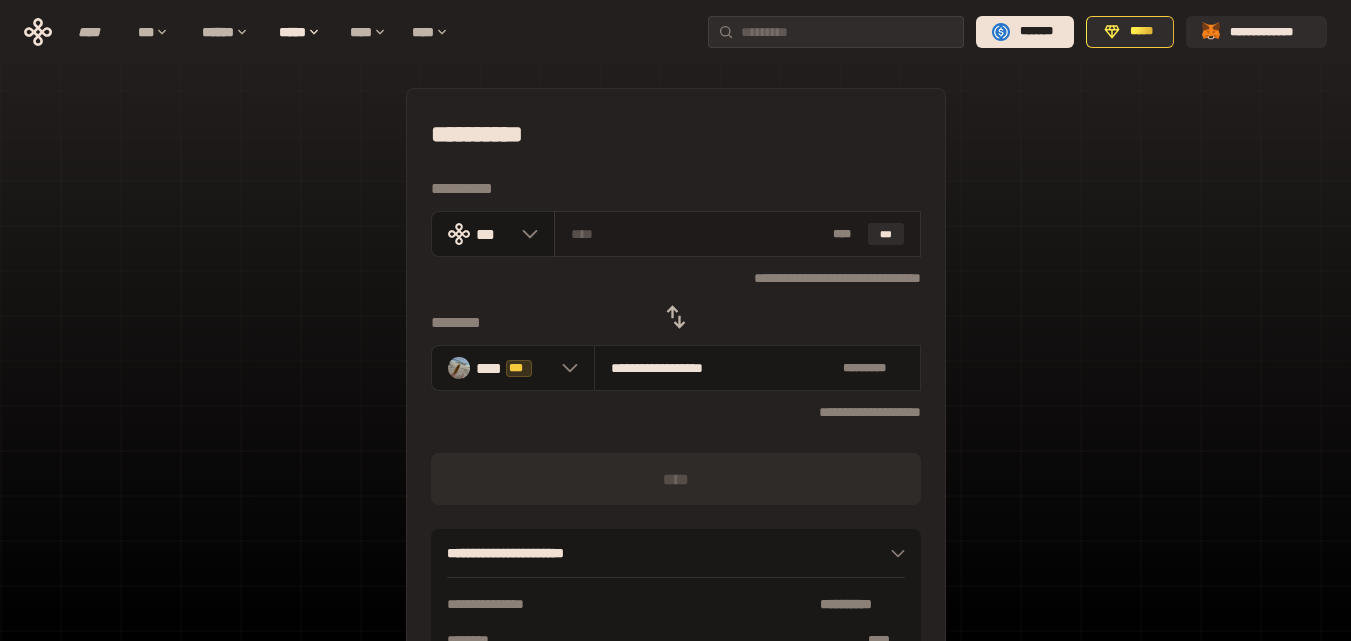 click at bounding box center [698, 234] 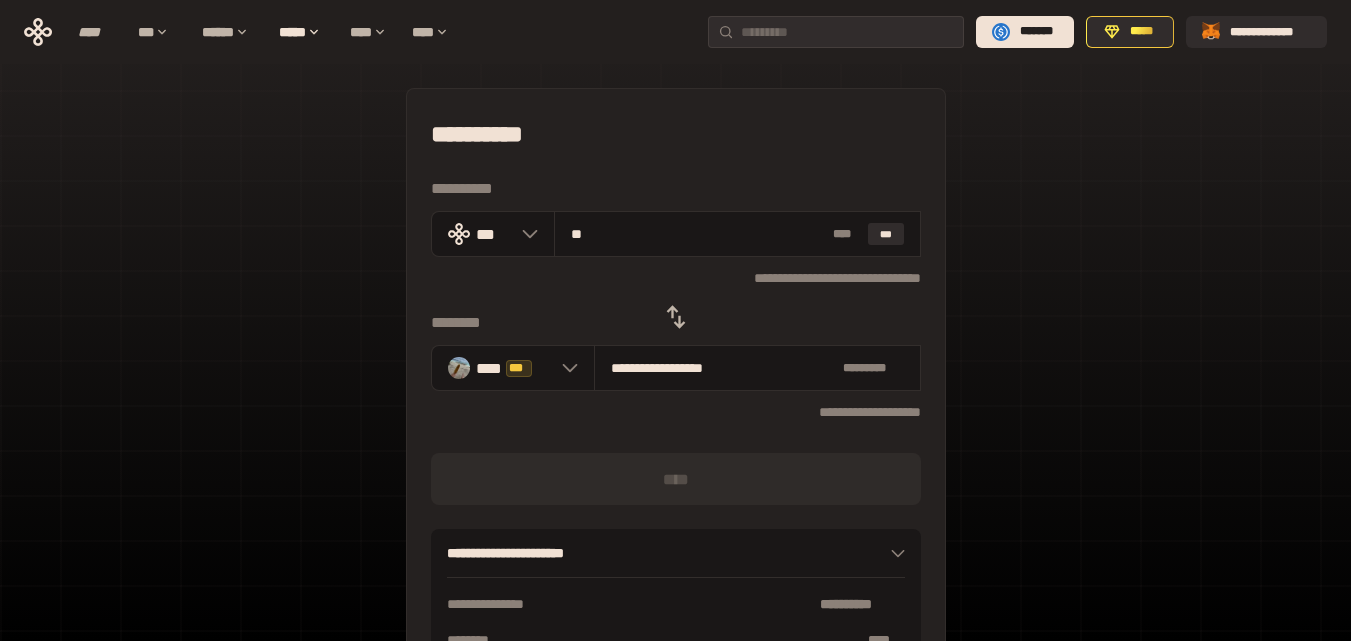type on "***" 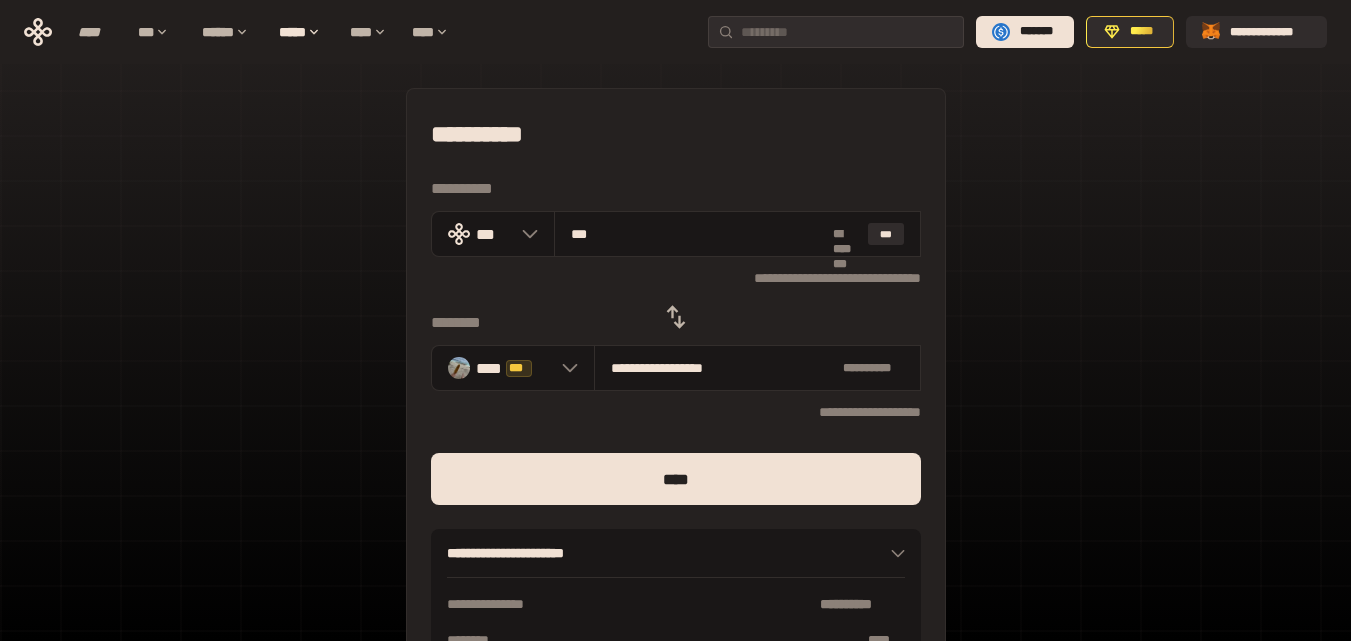 type on "**********" 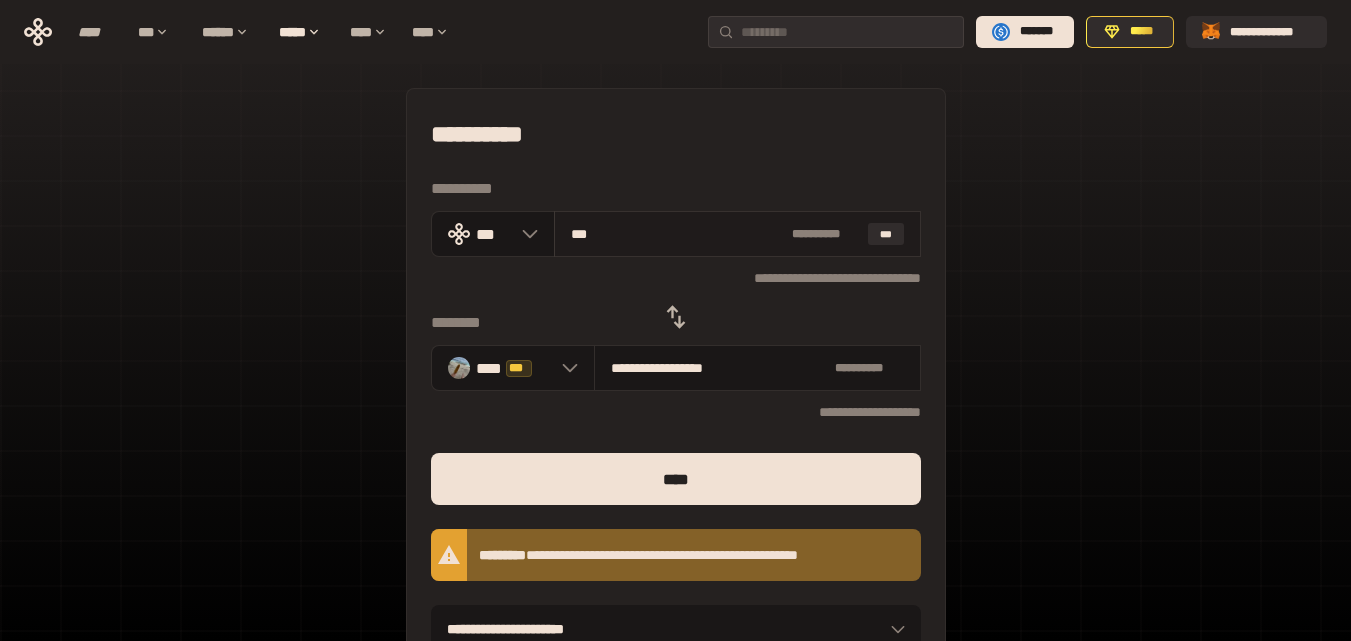 click on "***" at bounding box center [677, 234] 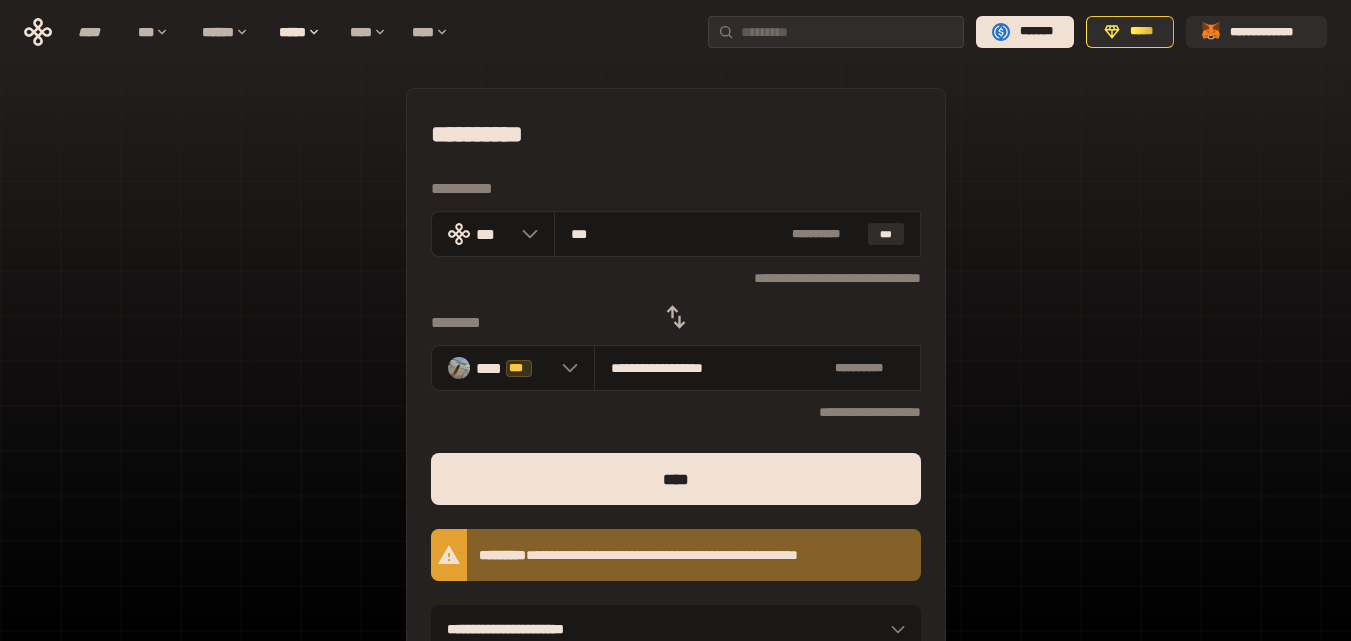 type on "*" 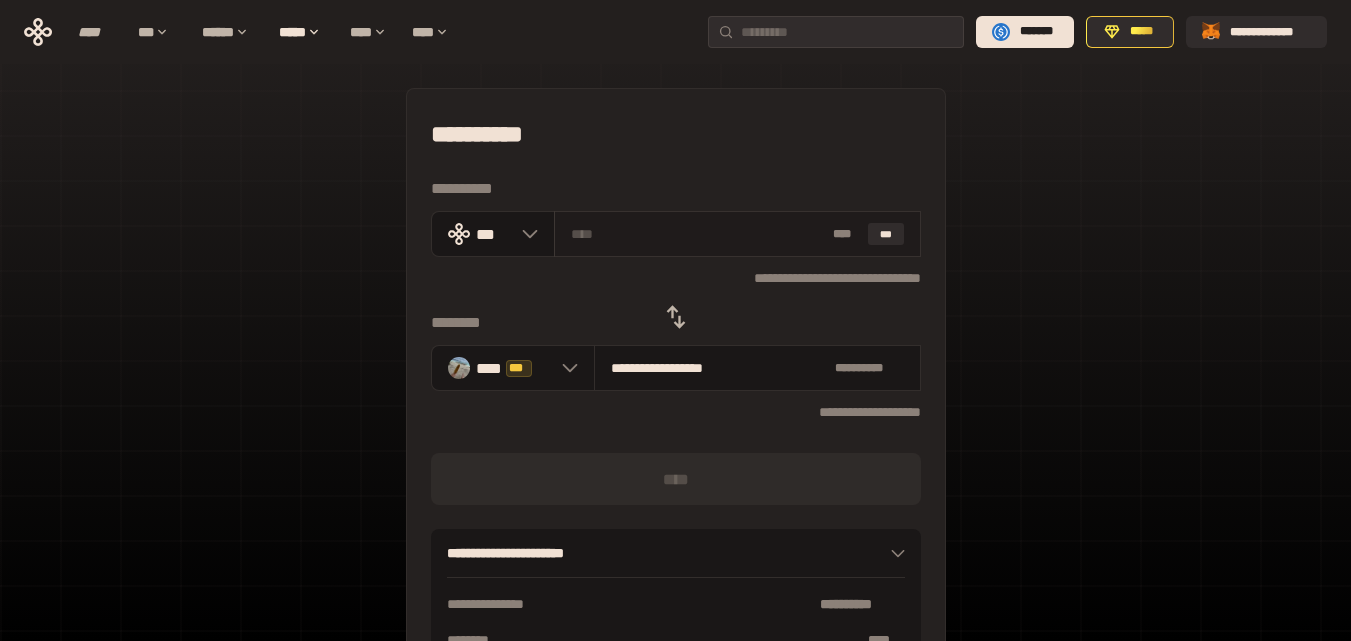 click at bounding box center (698, 234) 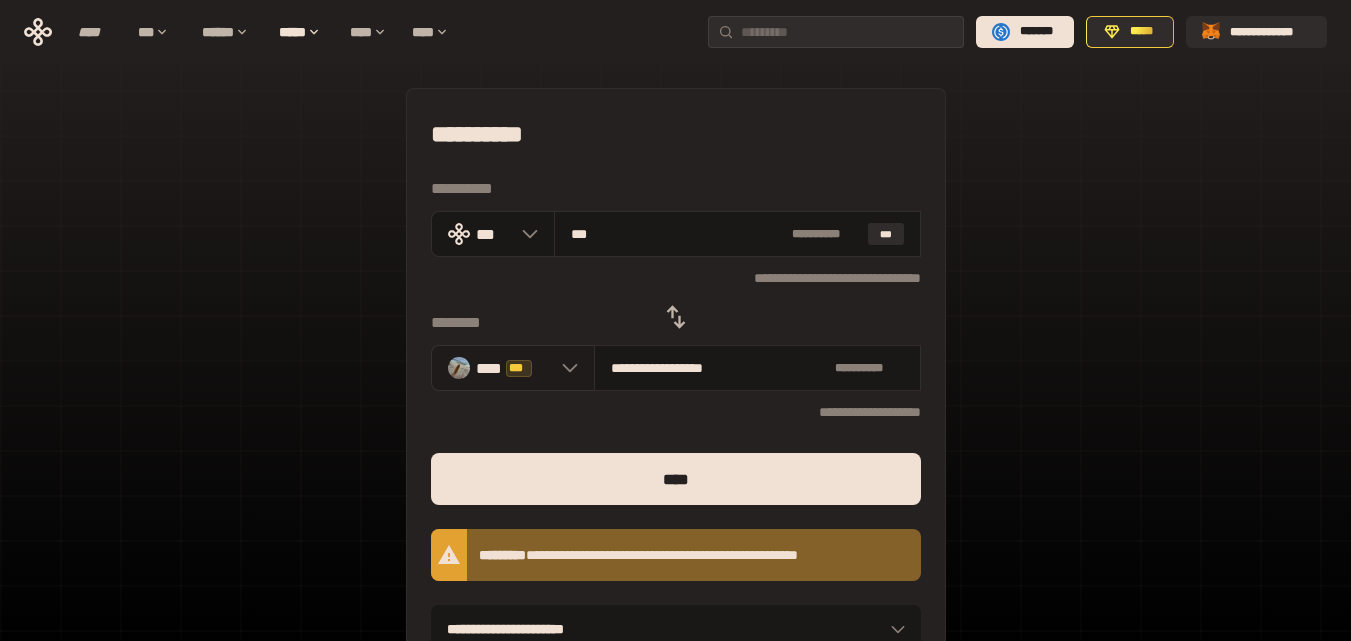 type on "***" 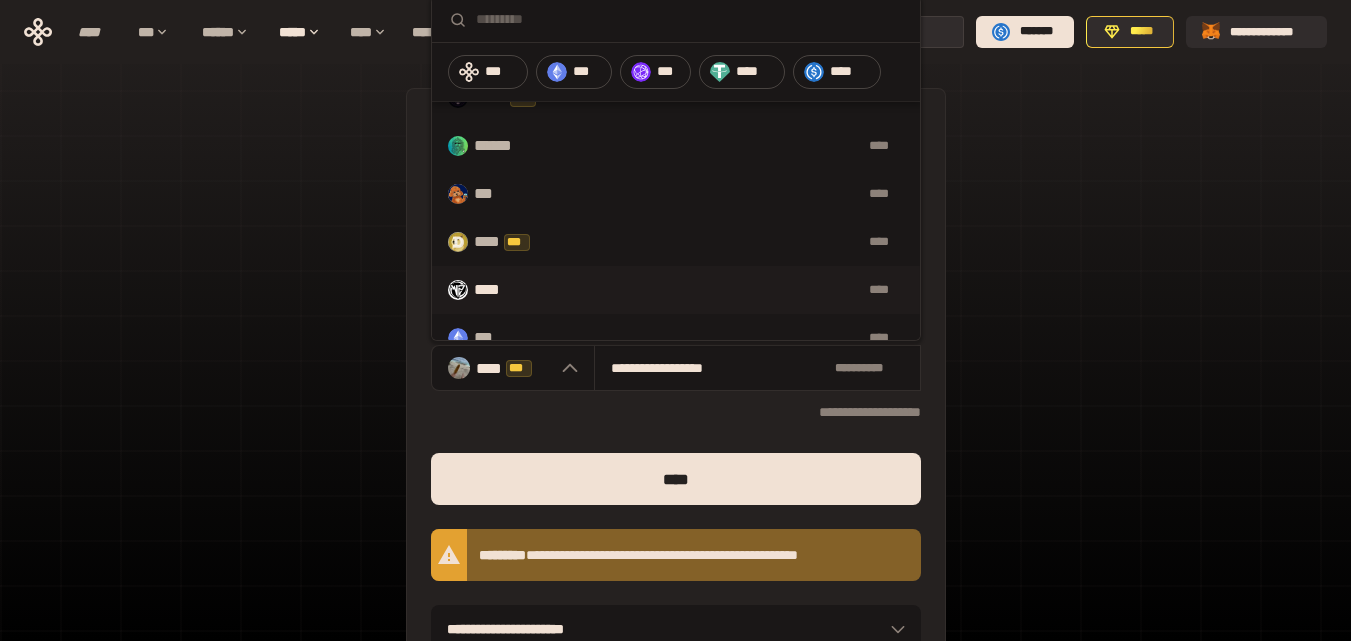 scroll, scrollTop: 400, scrollLeft: 0, axis: vertical 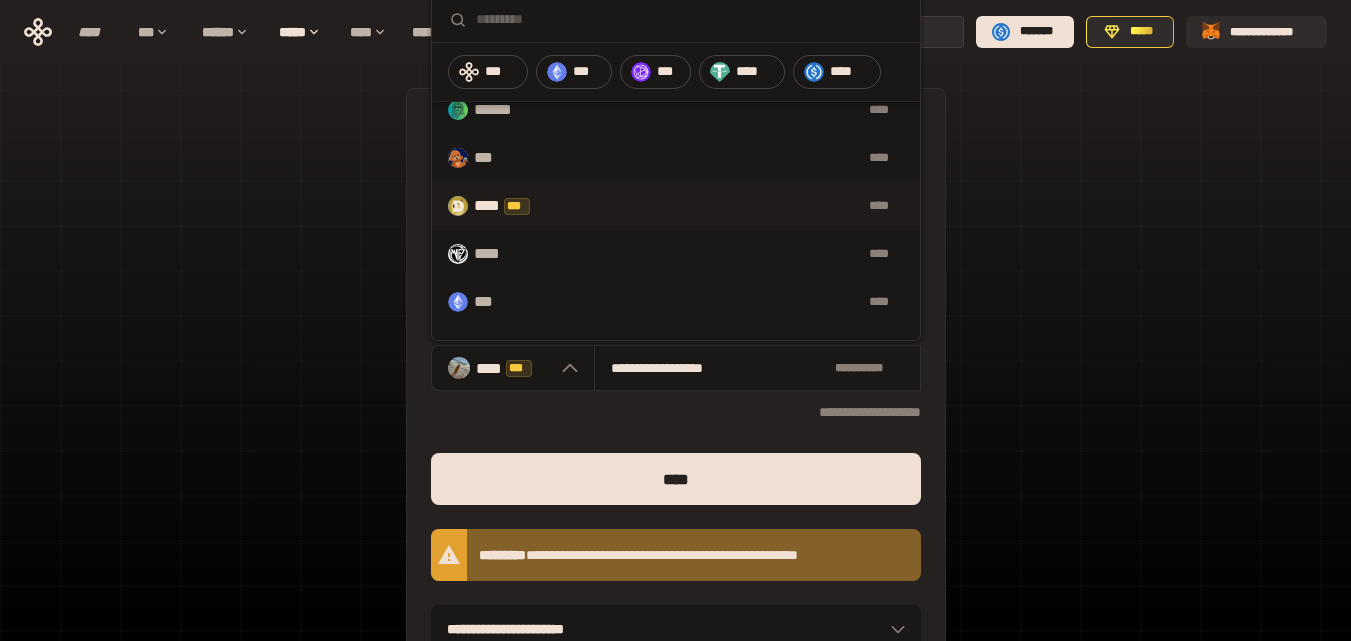 click on "****   *** ****" at bounding box center [676, 206] 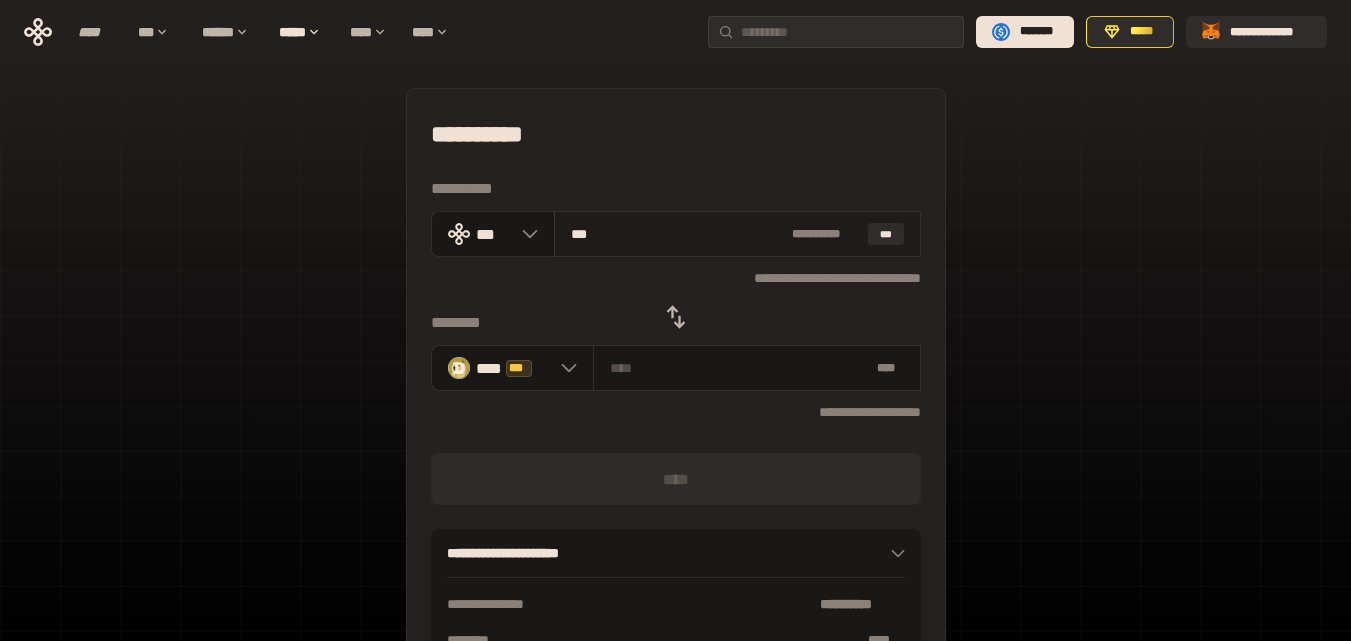 click on "***" at bounding box center (677, 234) 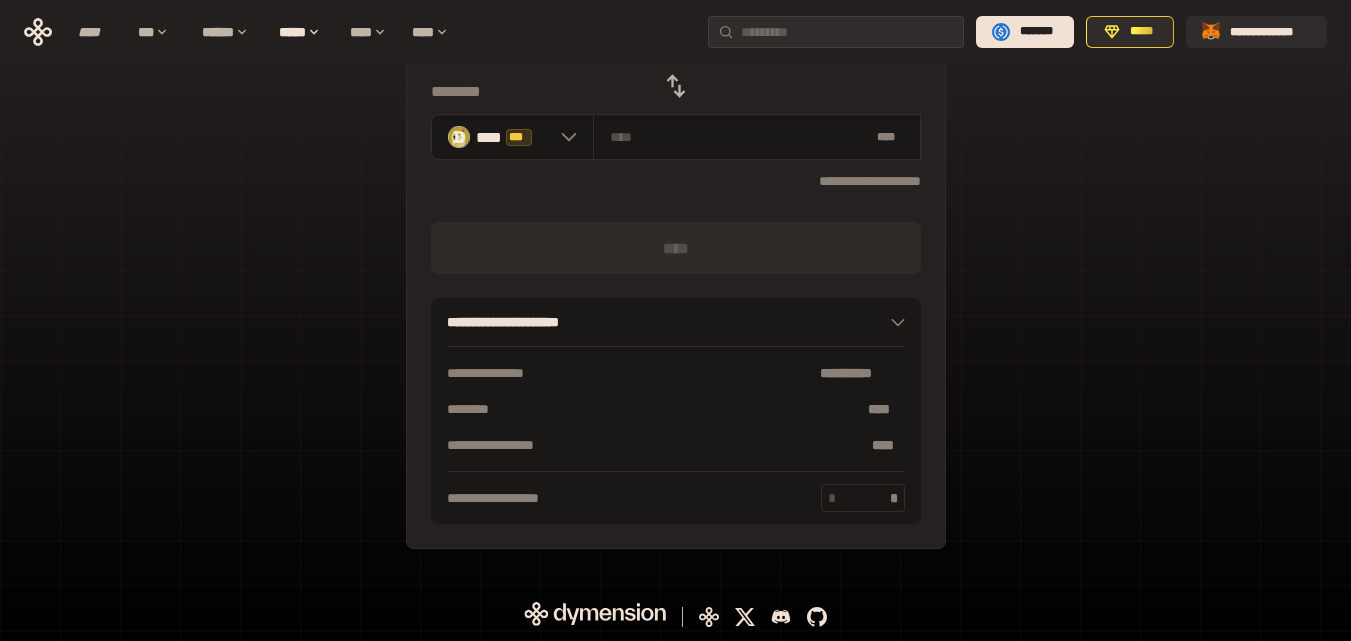 scroll, scrollTop: 0, scrollLeft: 0, axis: both 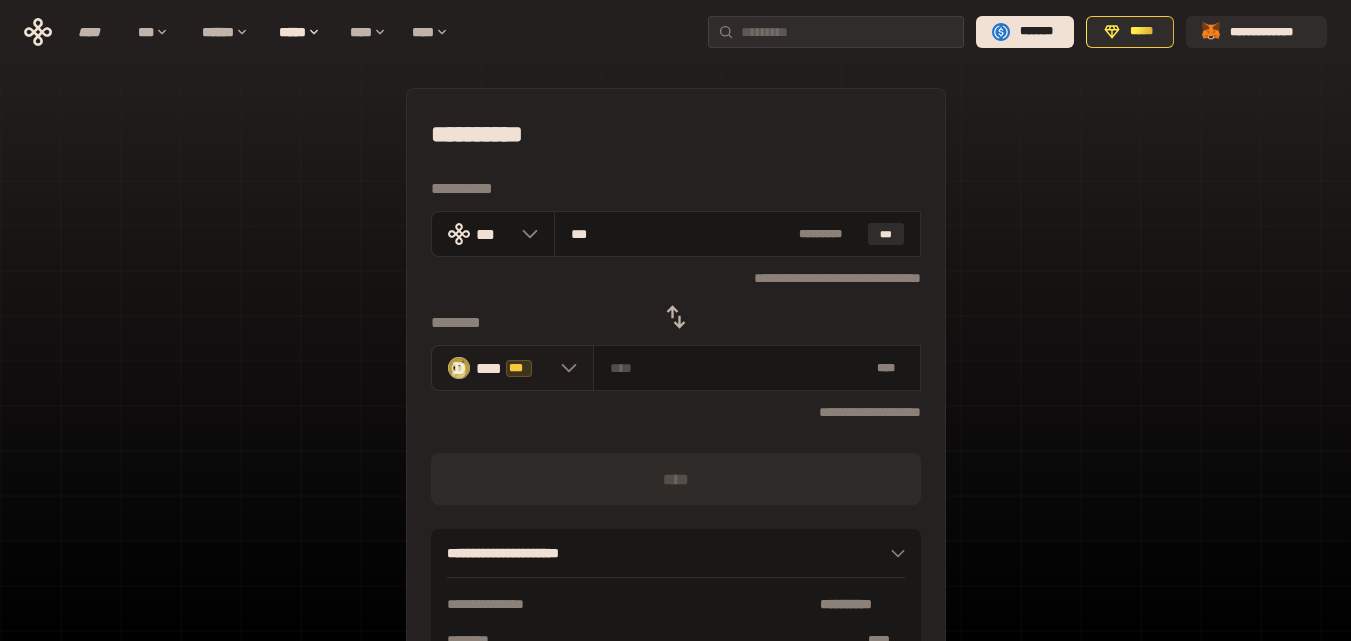 click 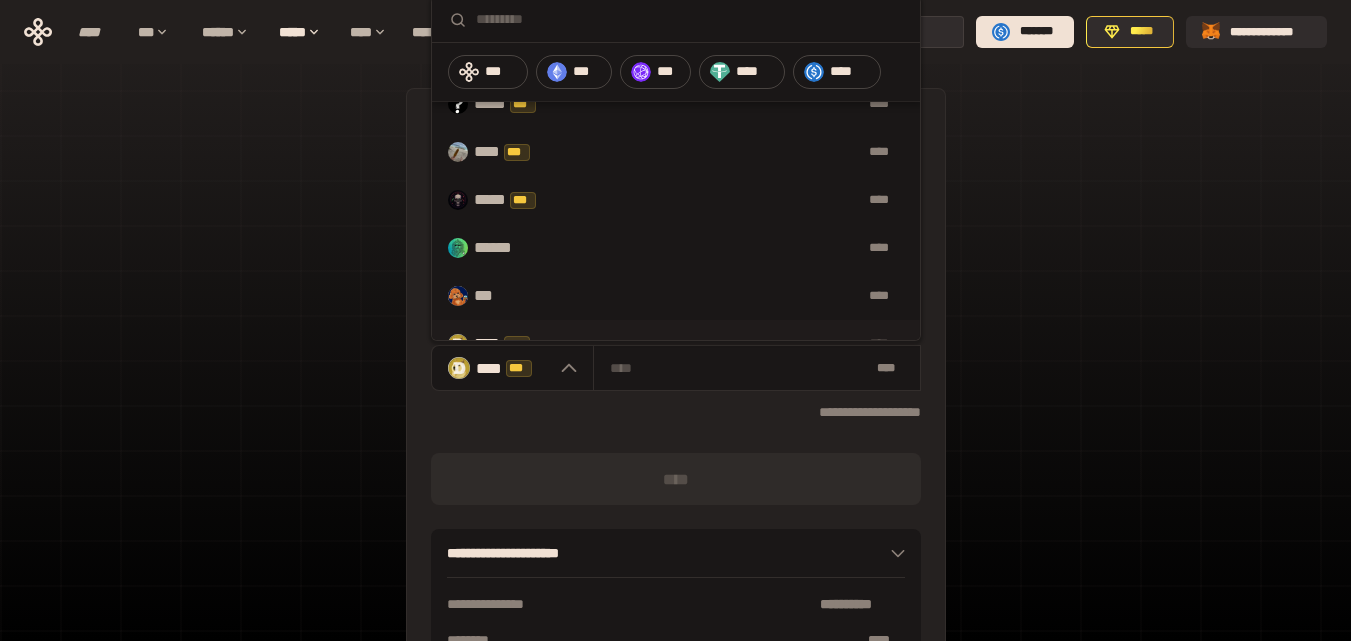 scroll, scrollTop: 300, scrollLeft: 0, axis: vertical 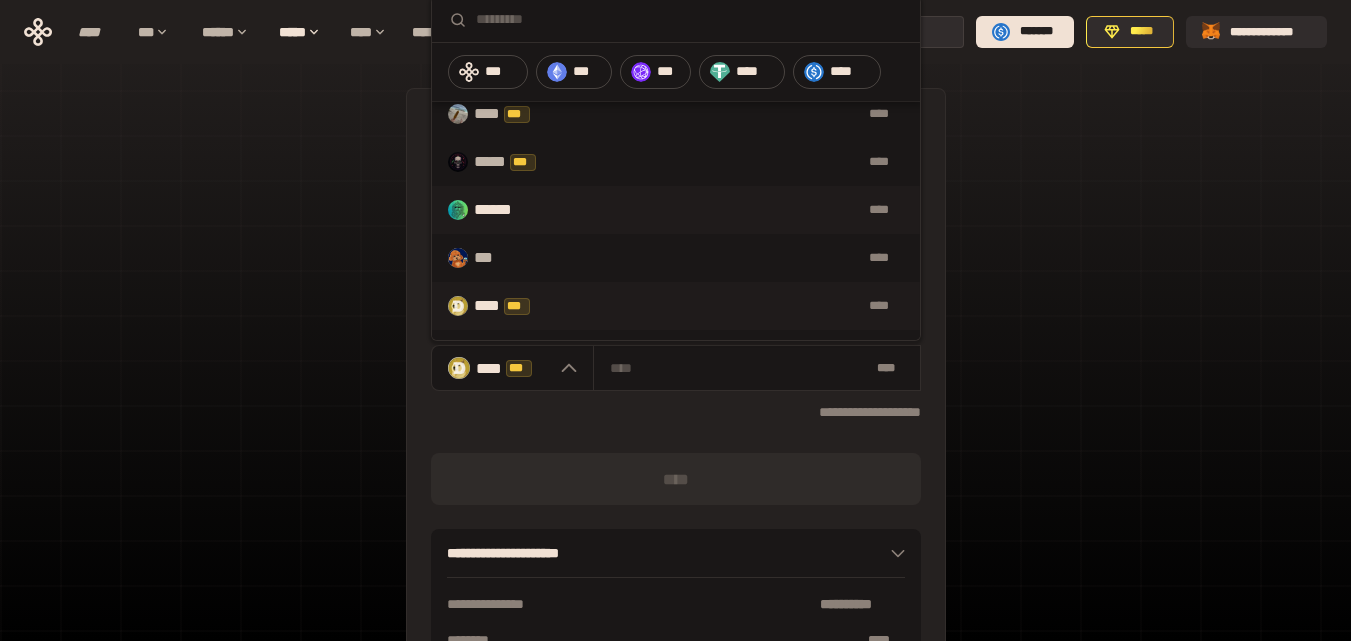 click on "******" at bounding box center [508, 210] 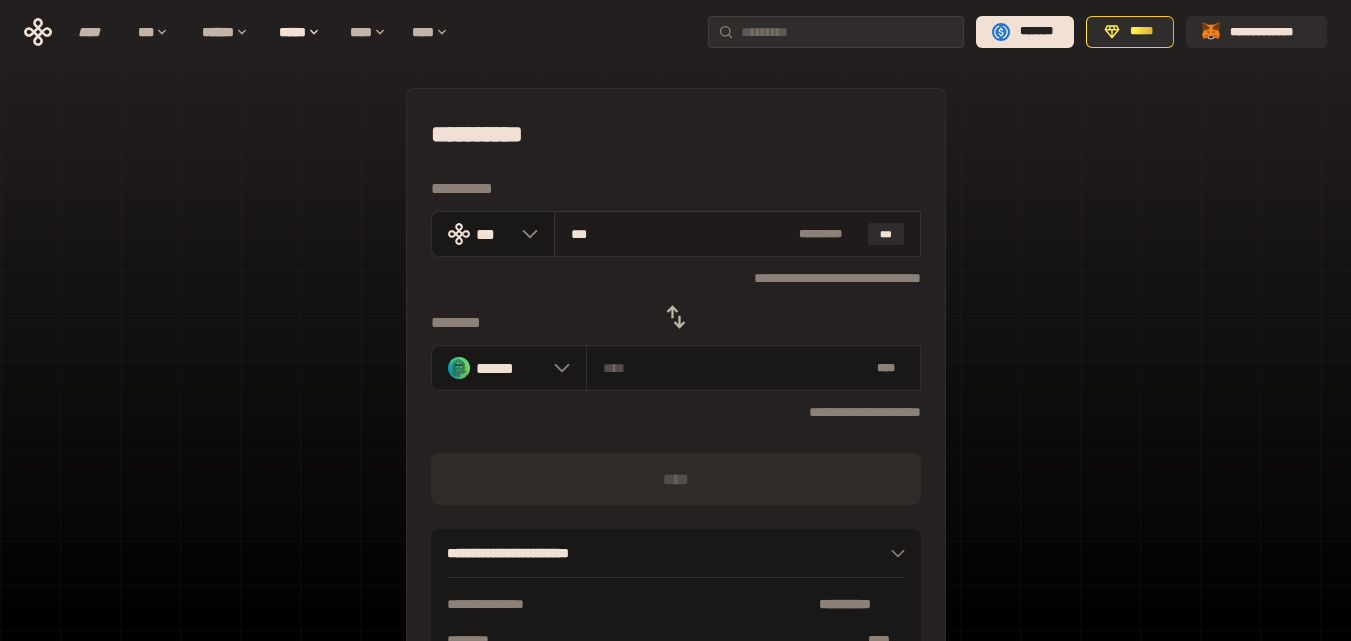 click on "***" at bounding box center (681, 234) 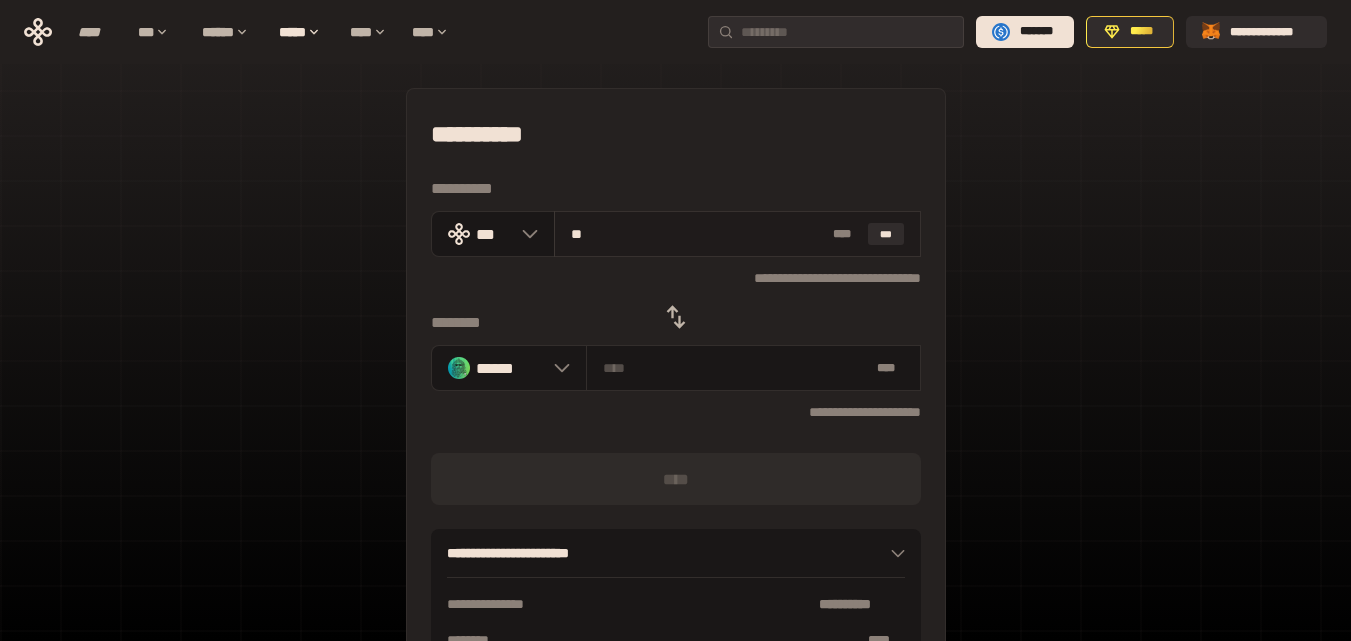 type on "***" 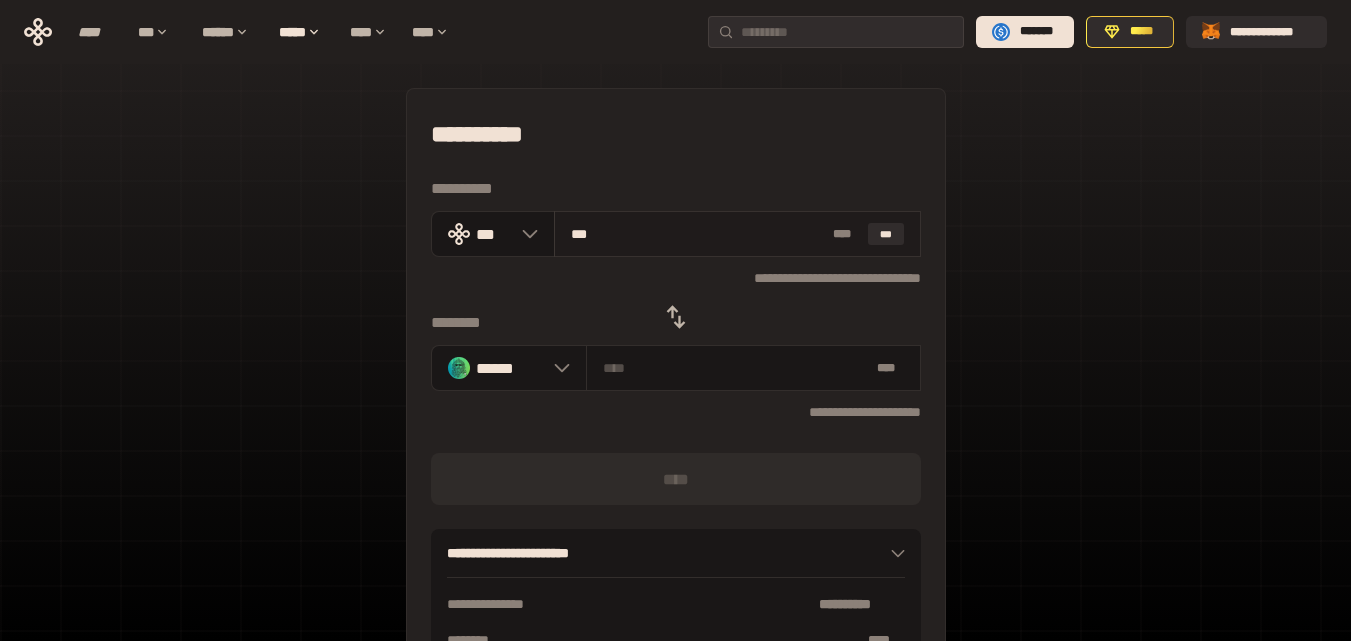 type on "**********" 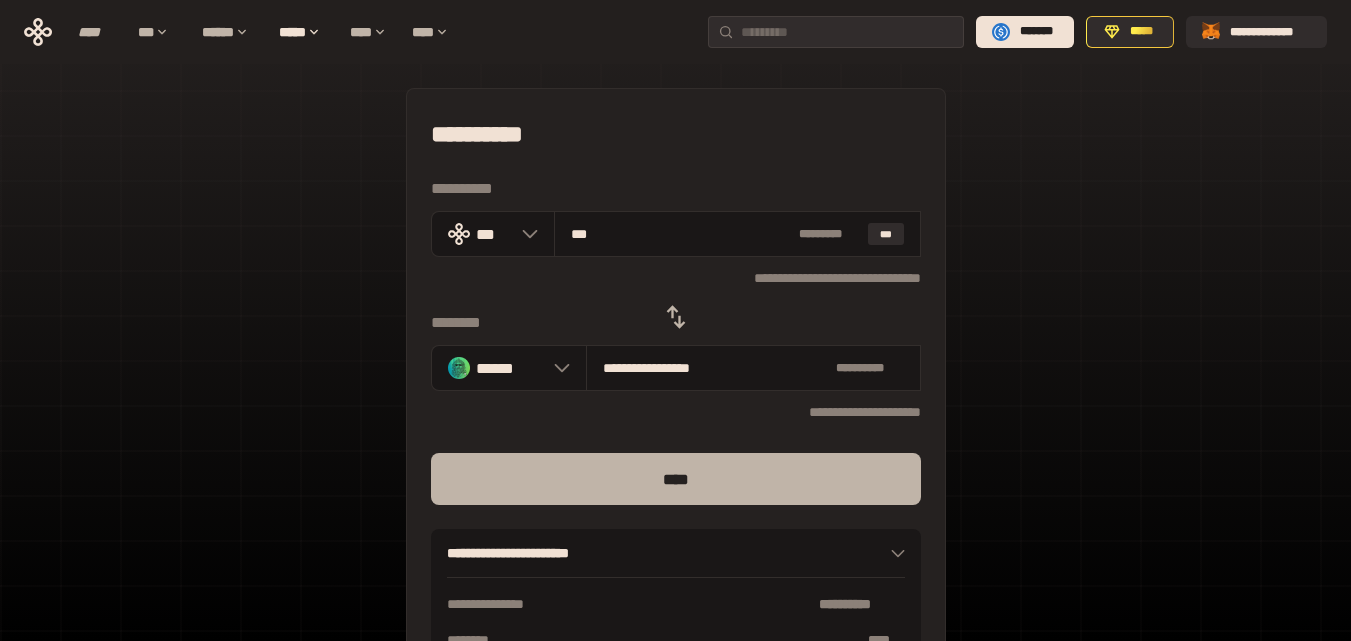 click on "****" at bounding box center (676, 479) 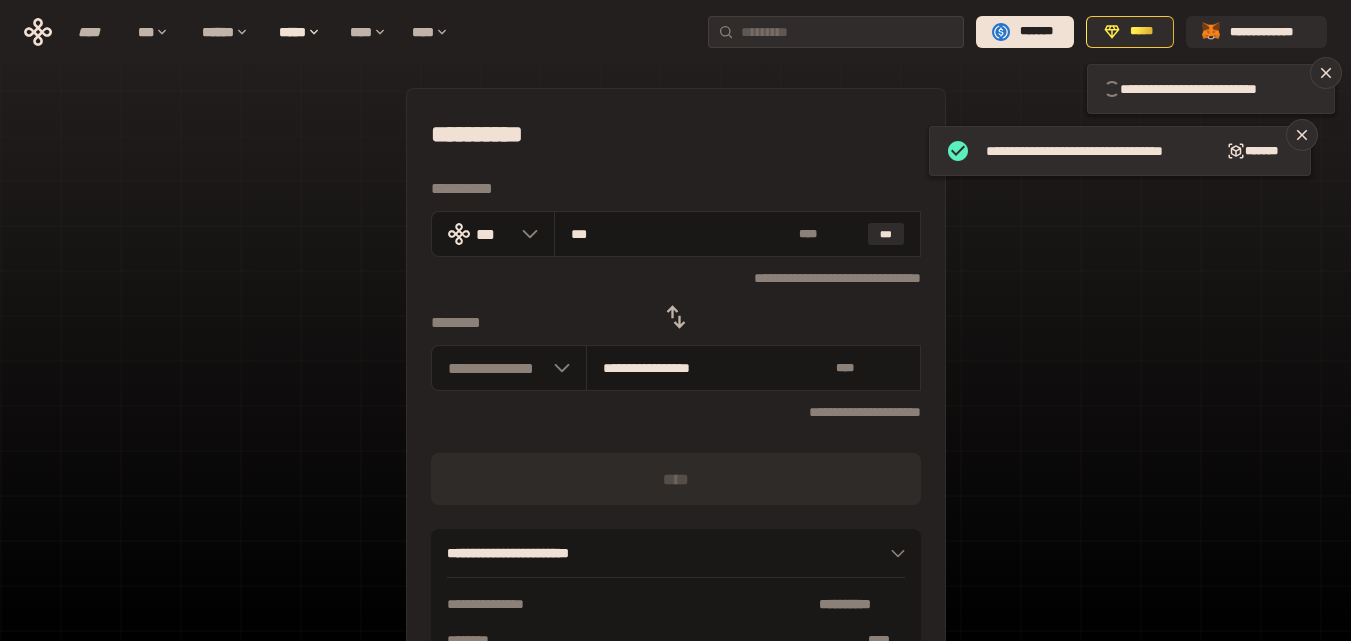 type 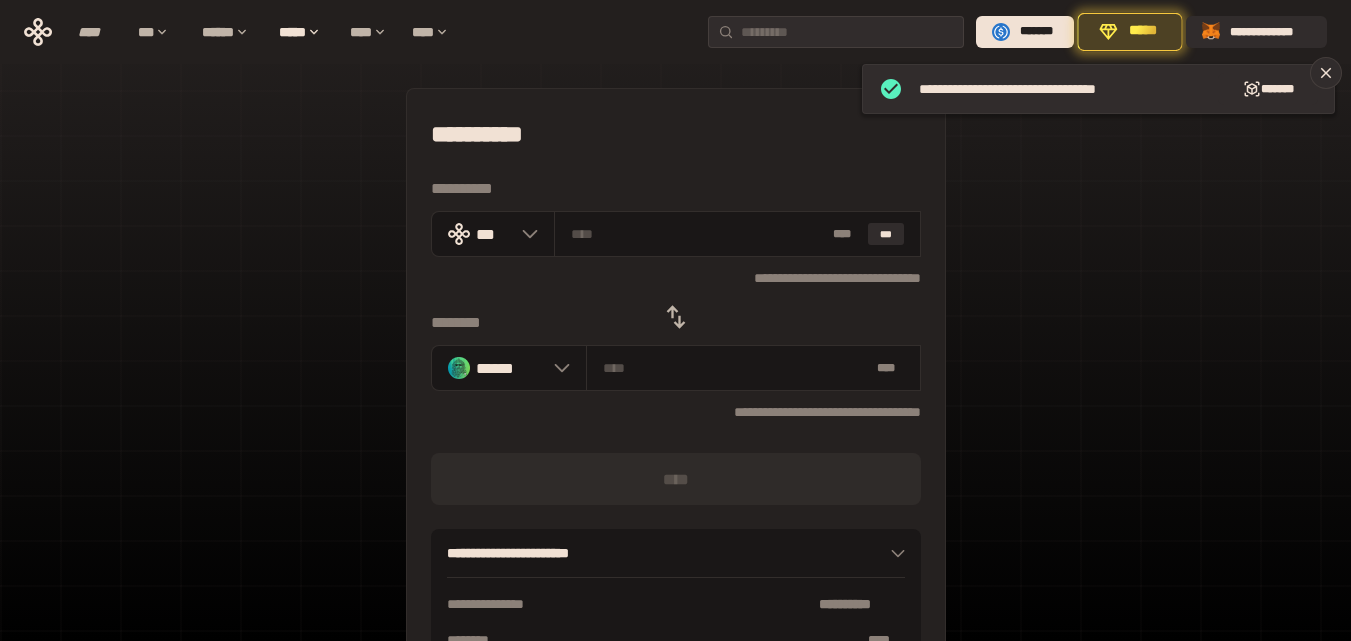 click 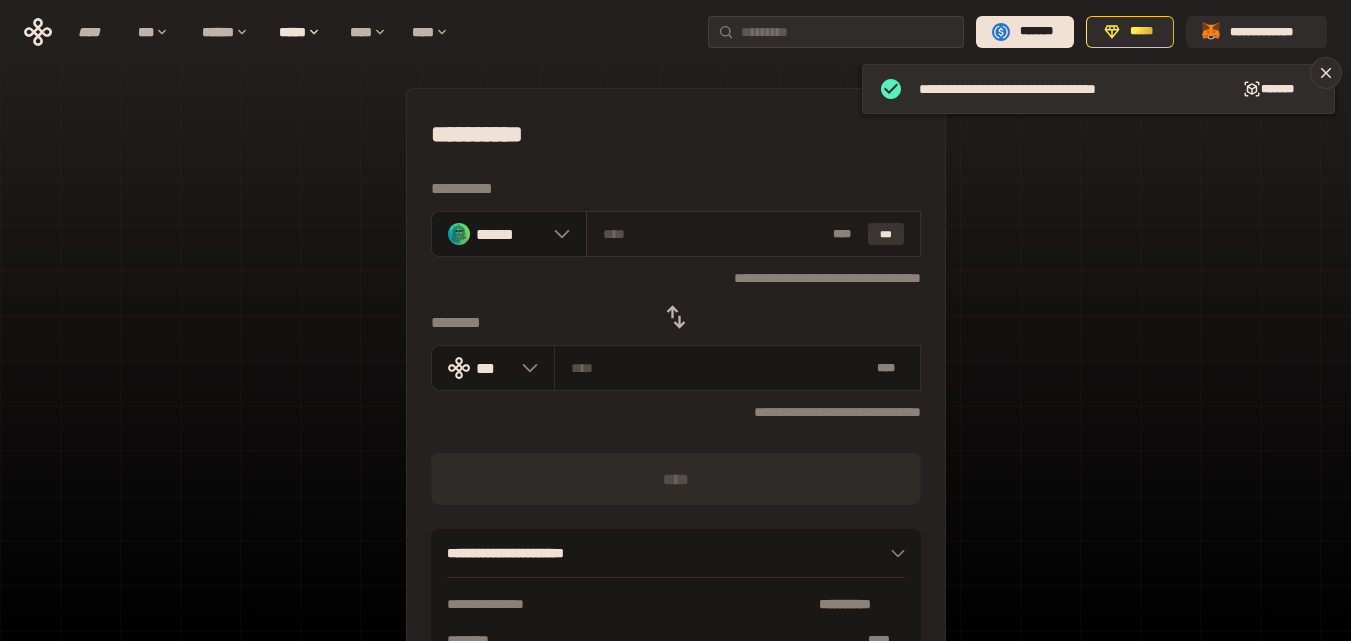 click on "***" at bounding box center [886, 234] 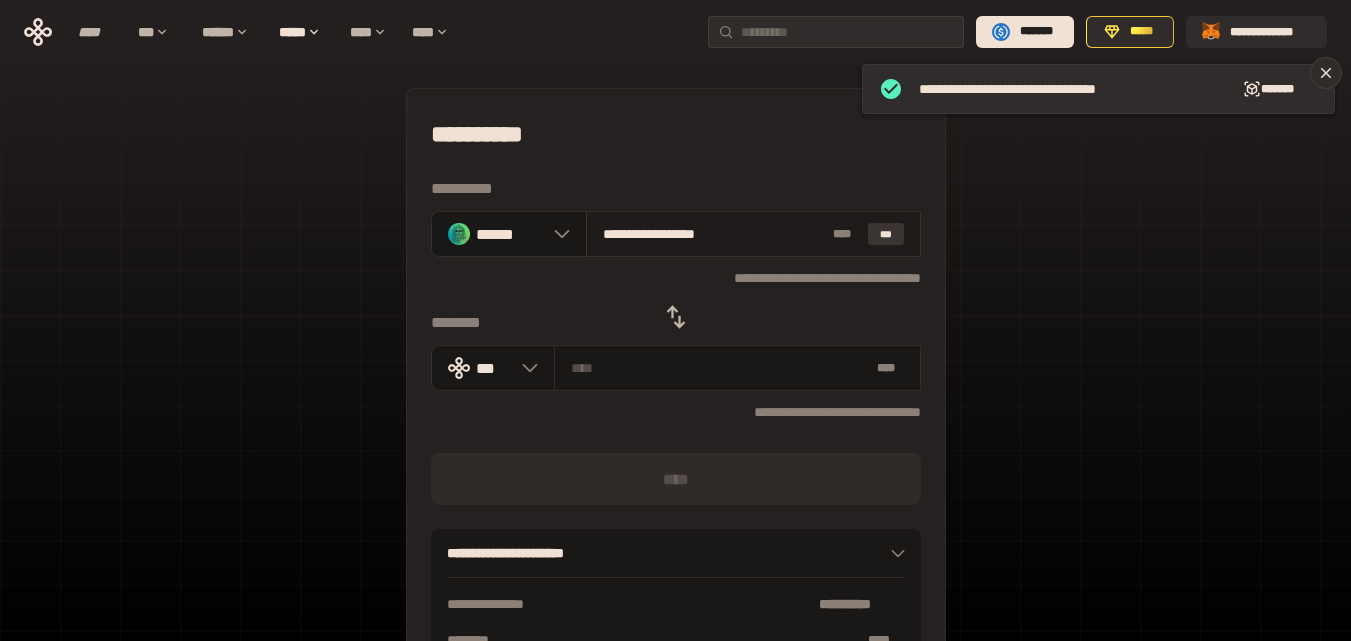 type on "**********" 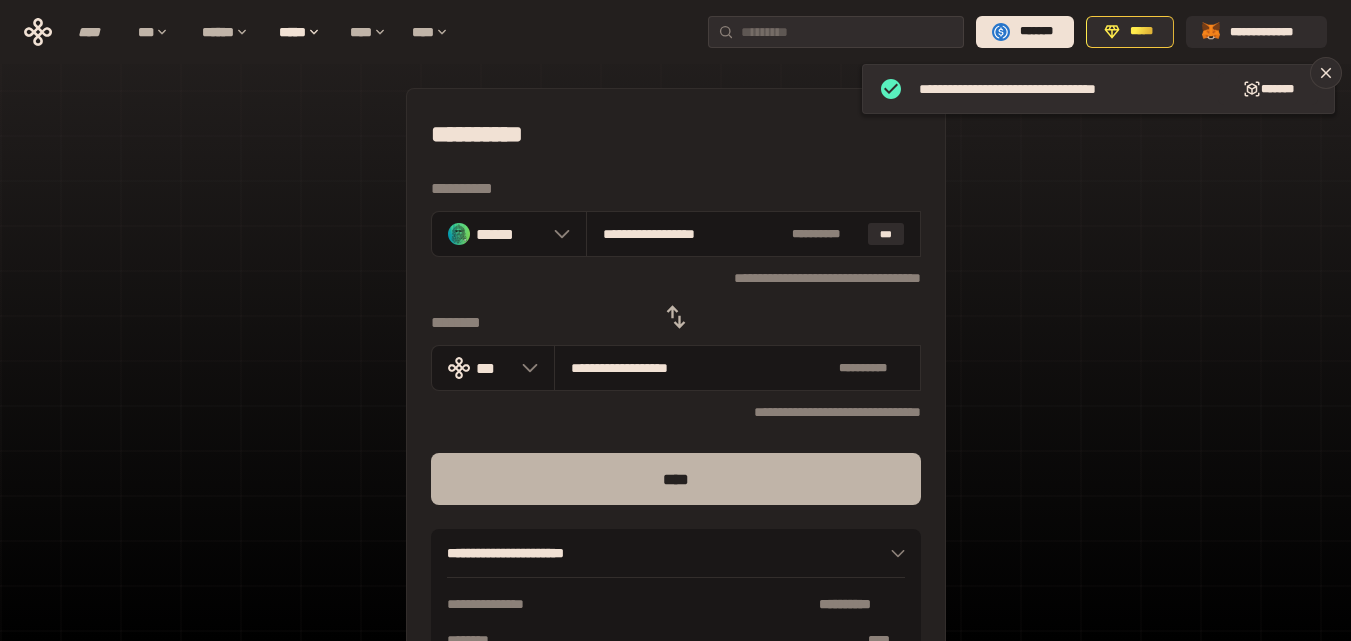 click on "****" at bounding box center (676, 479) 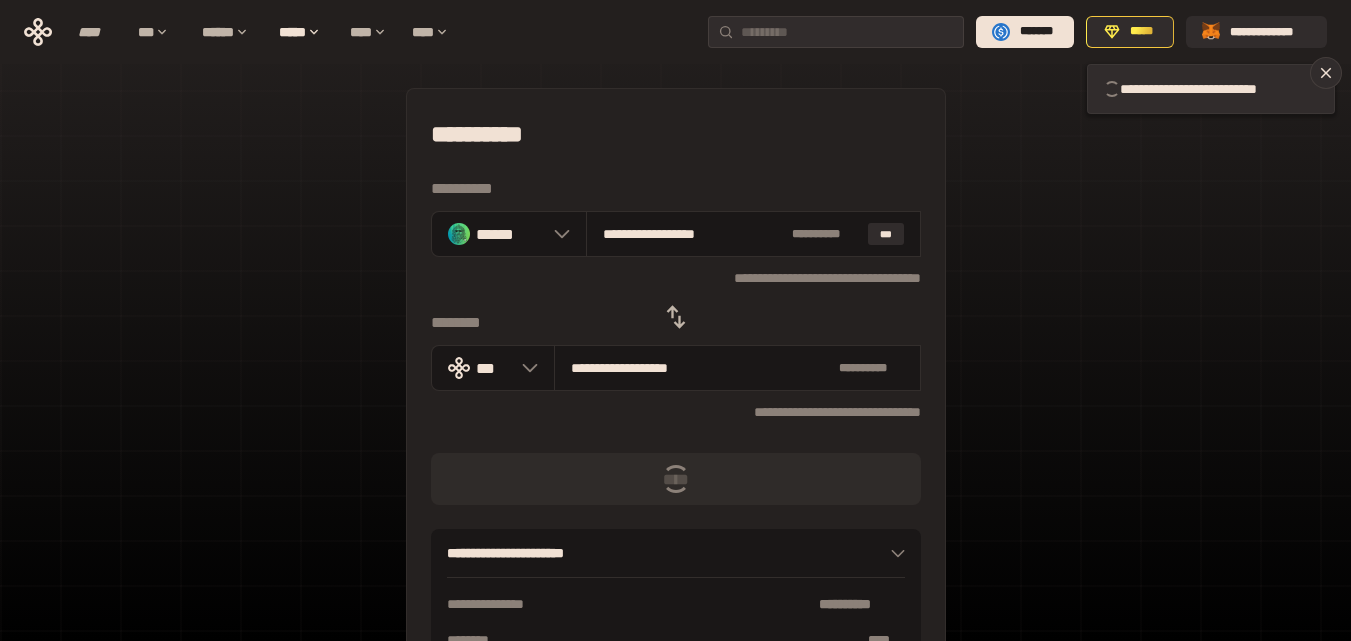 type 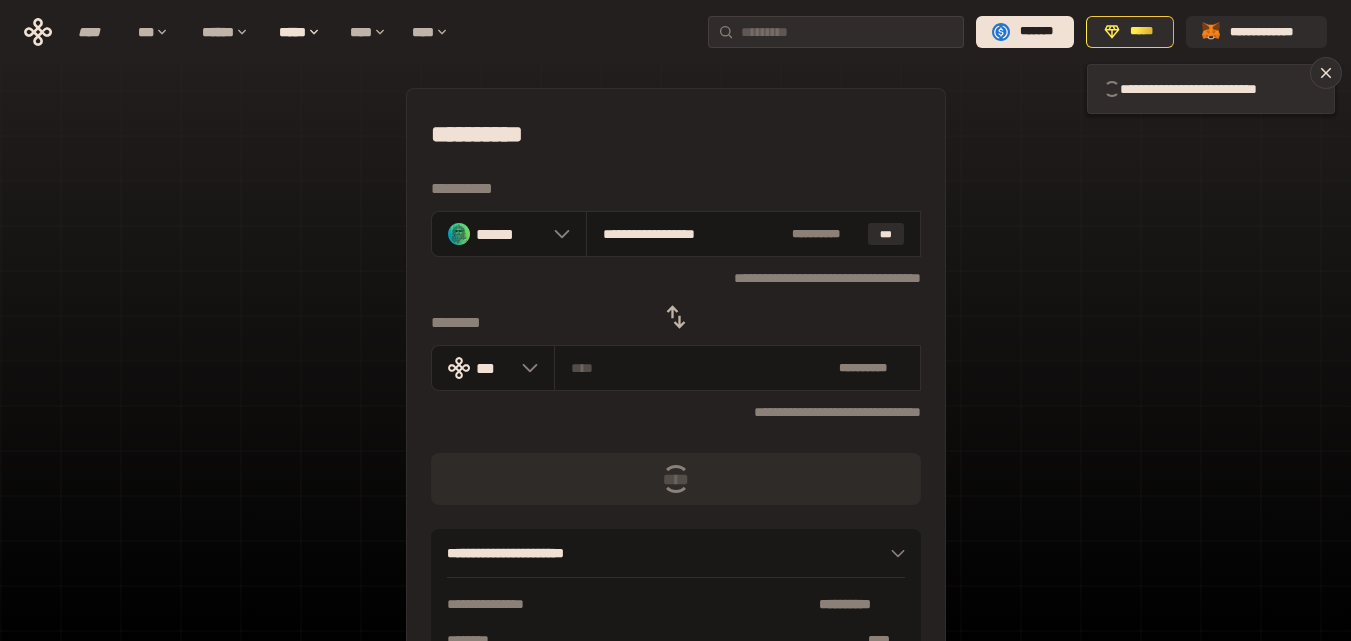 type 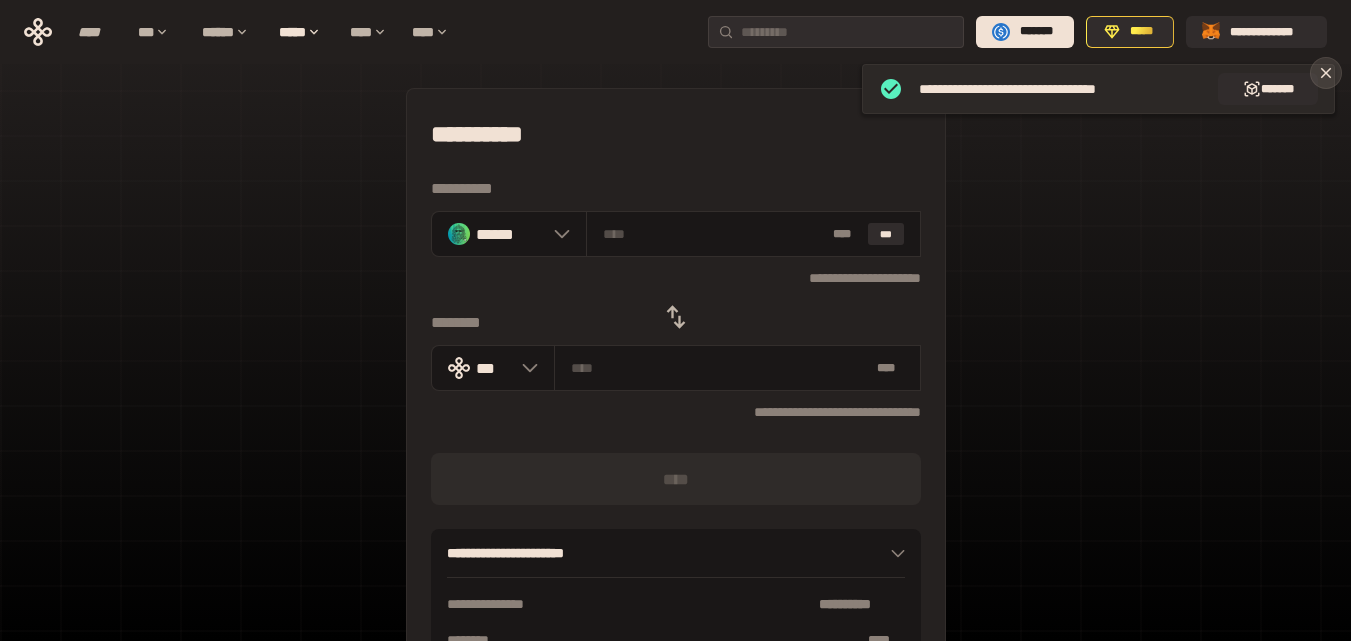 click 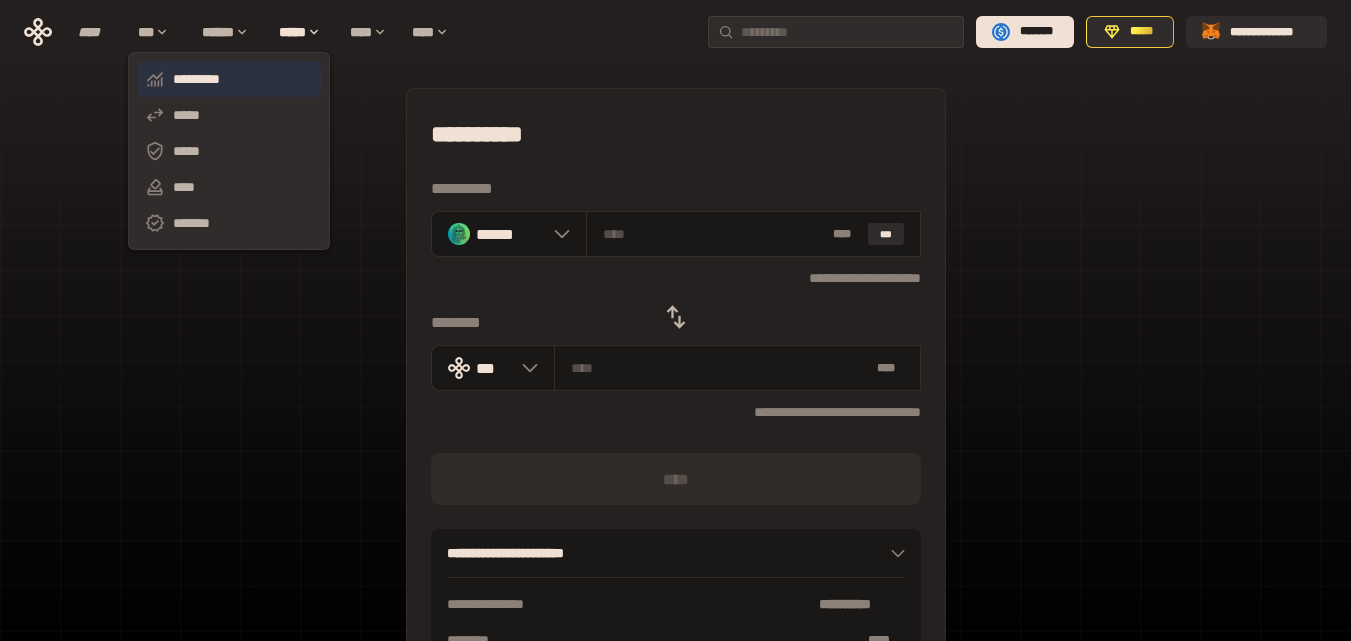click on "*********" at bounding box center [229, 79] 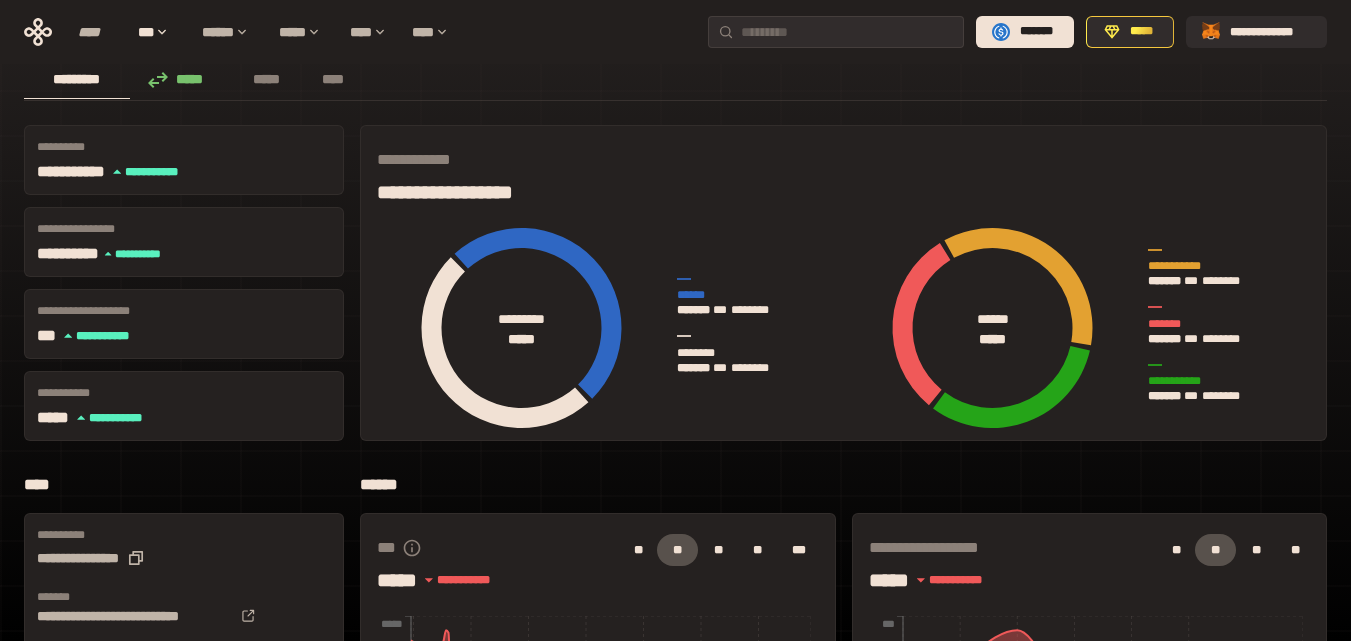 scroll, scrollTop: 0, scrollLeft: 0, axis: both 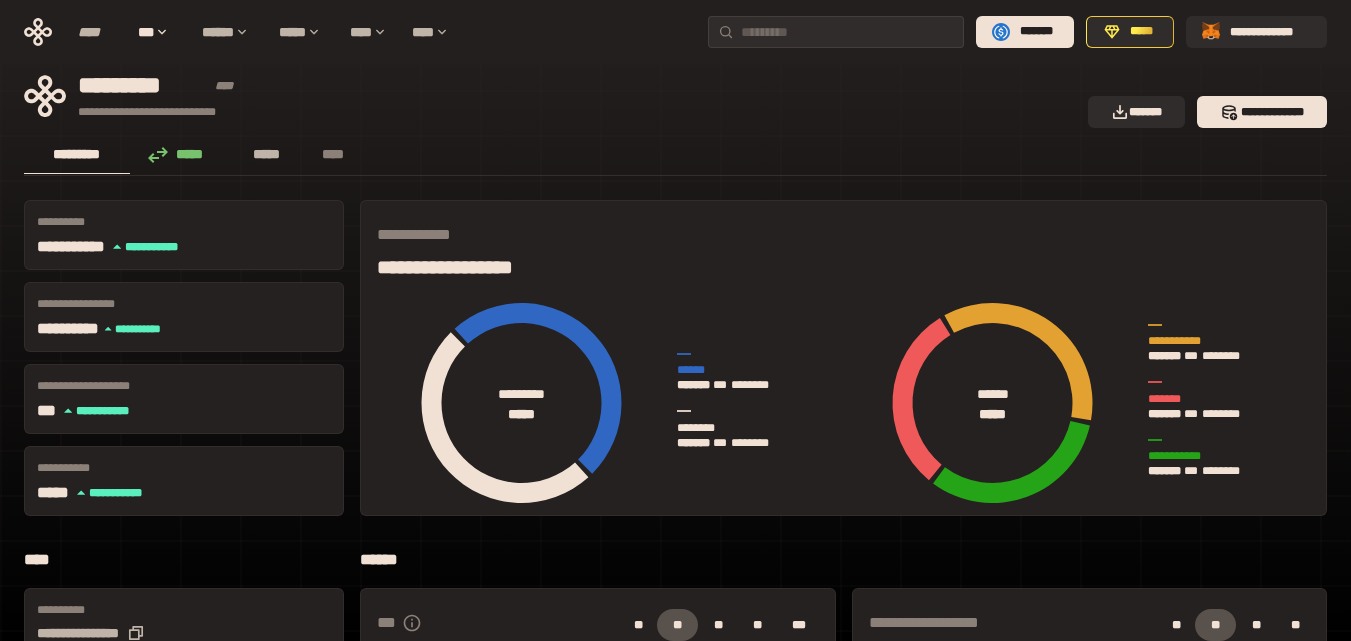 click on "*****" at bounding box center [267, 154] 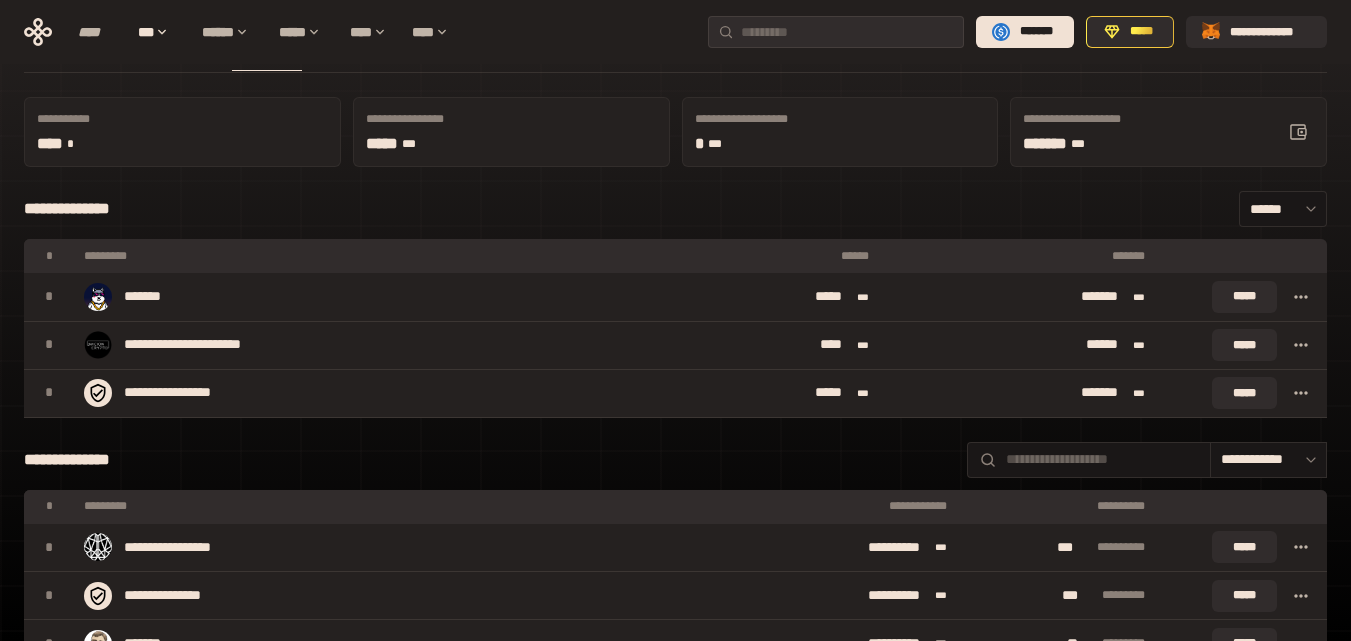 scroll, scrollTop: 0, scrollLeft: 0, axis: both 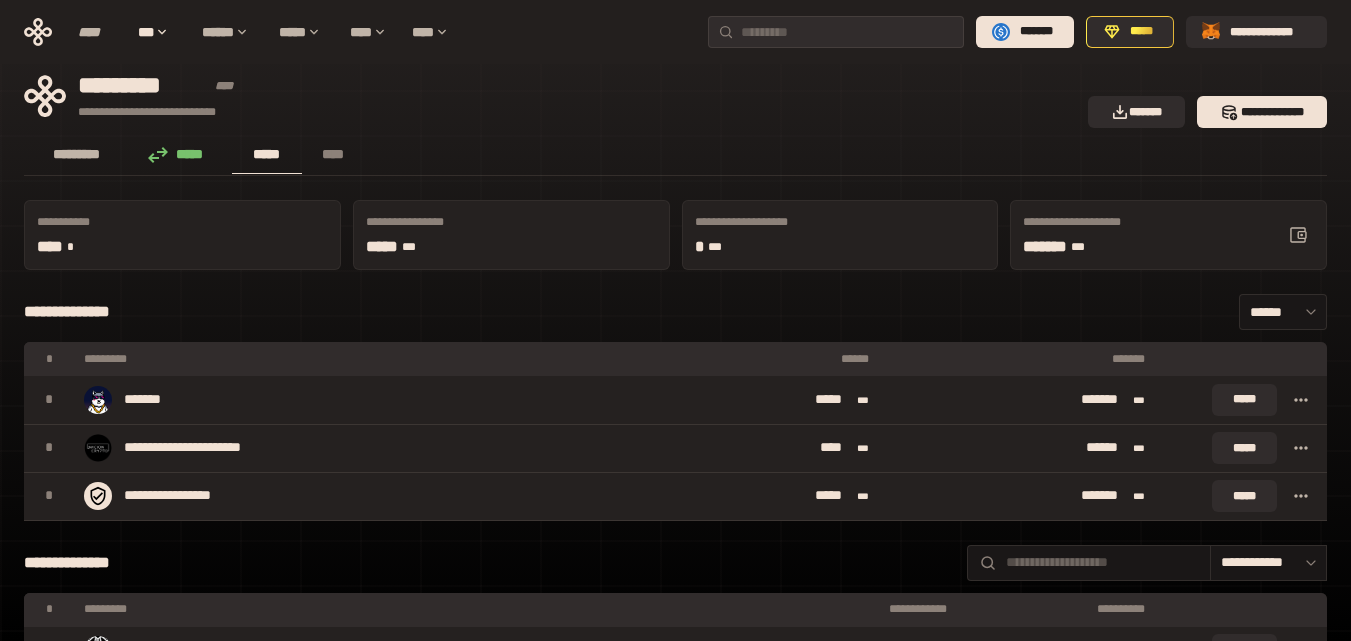 click on "*********" at bounding box center (77, 154) 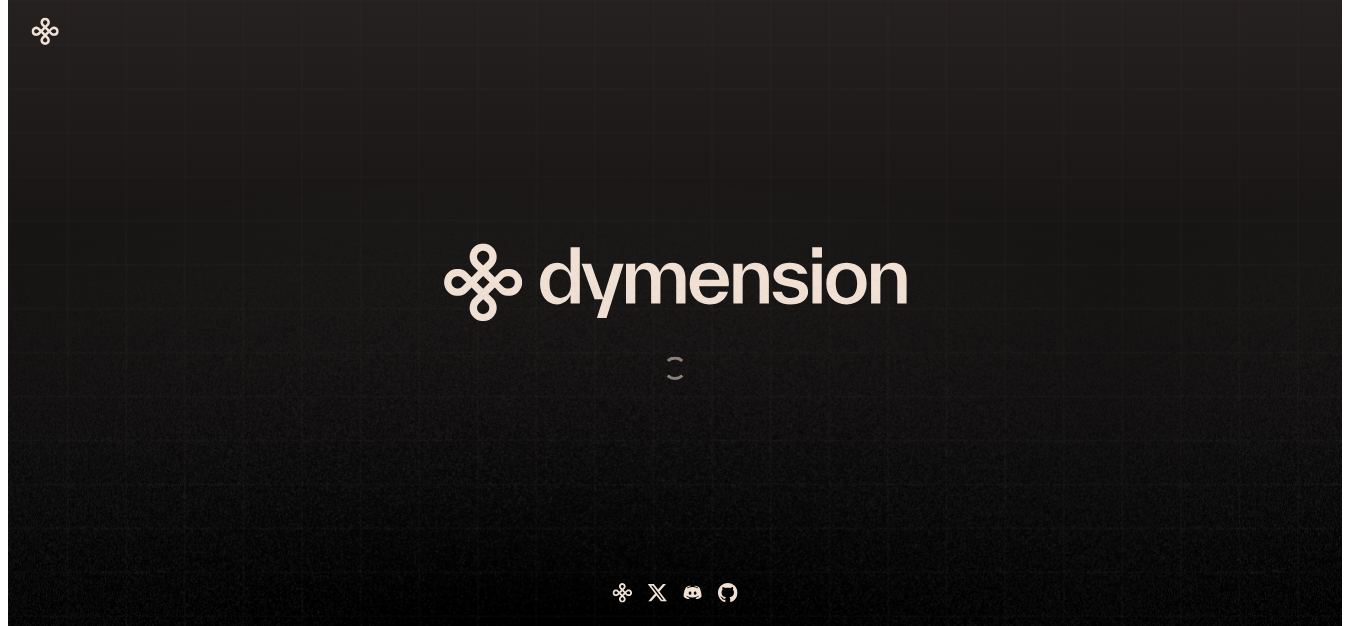 scroll, scrollTop: 0, scrollLeft: 0, axis: both 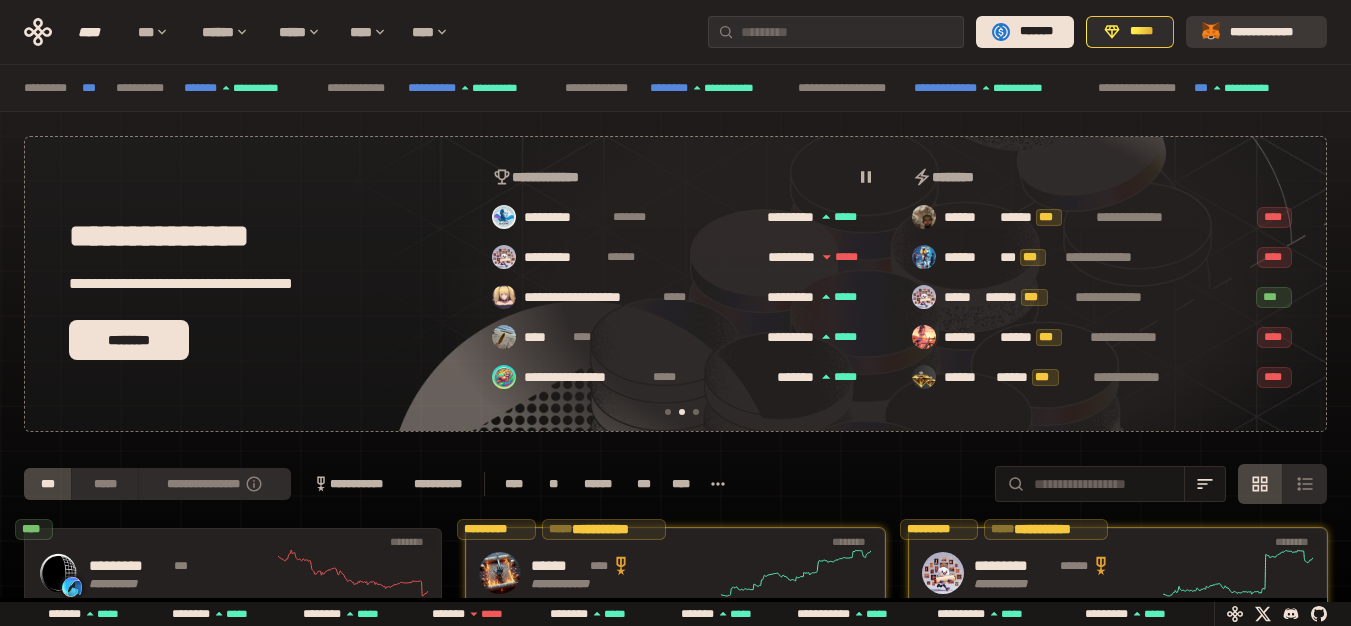 click on "**********" at bounding box center (1270, 32) 